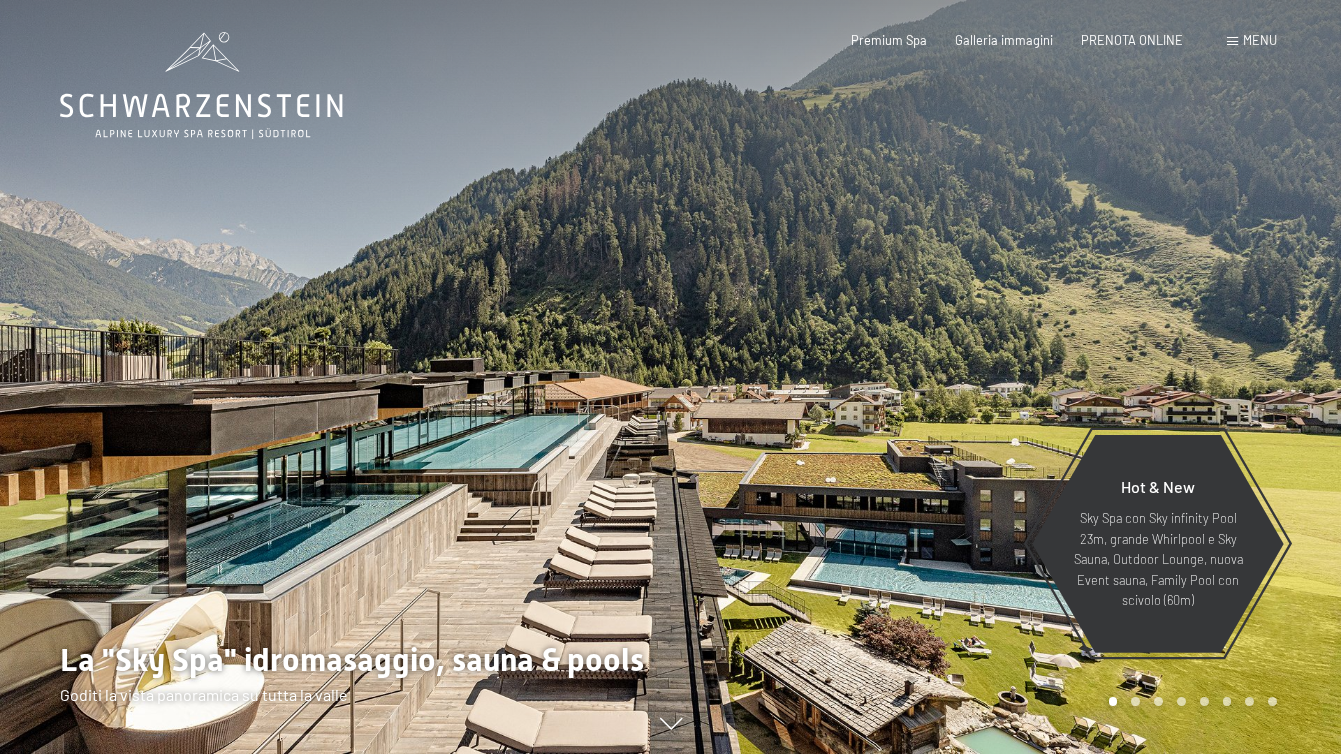 scroll, scrollTop: 0, scrollLeft: 0, axis: both 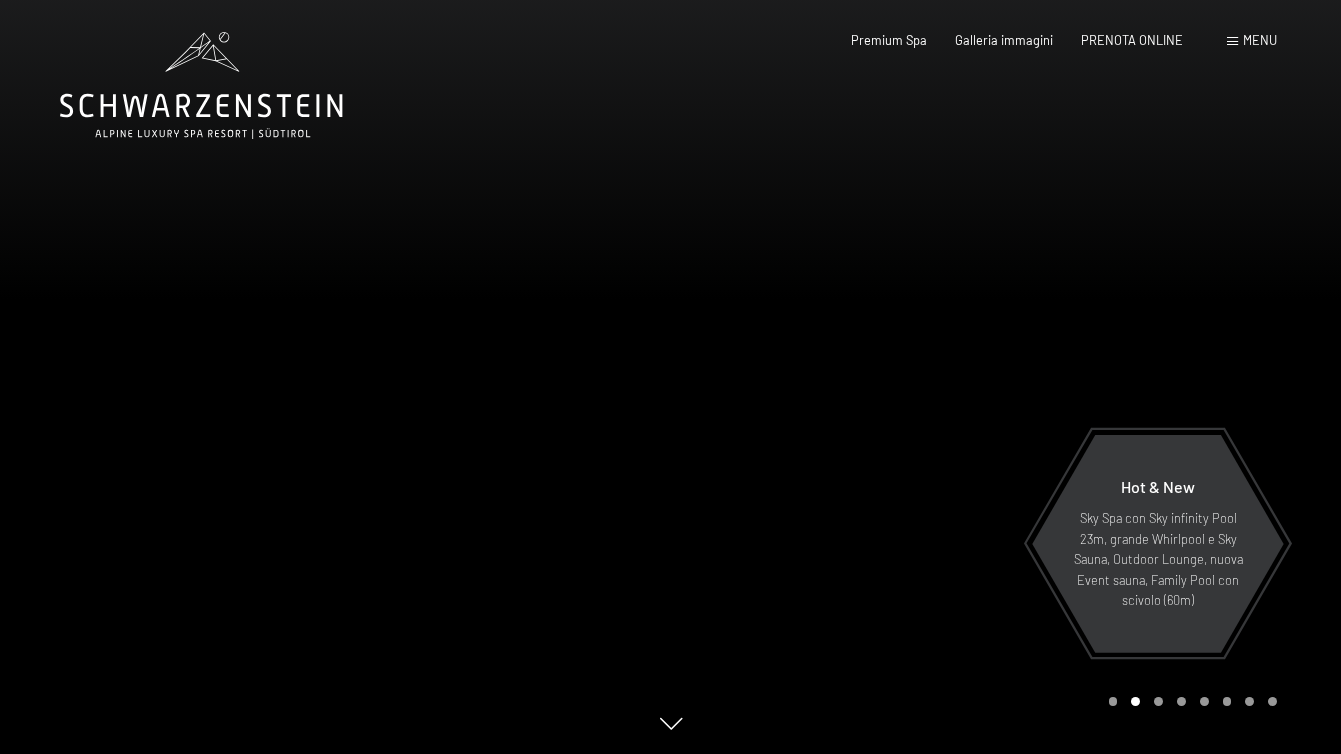 click at bounding box center [1158, 701] 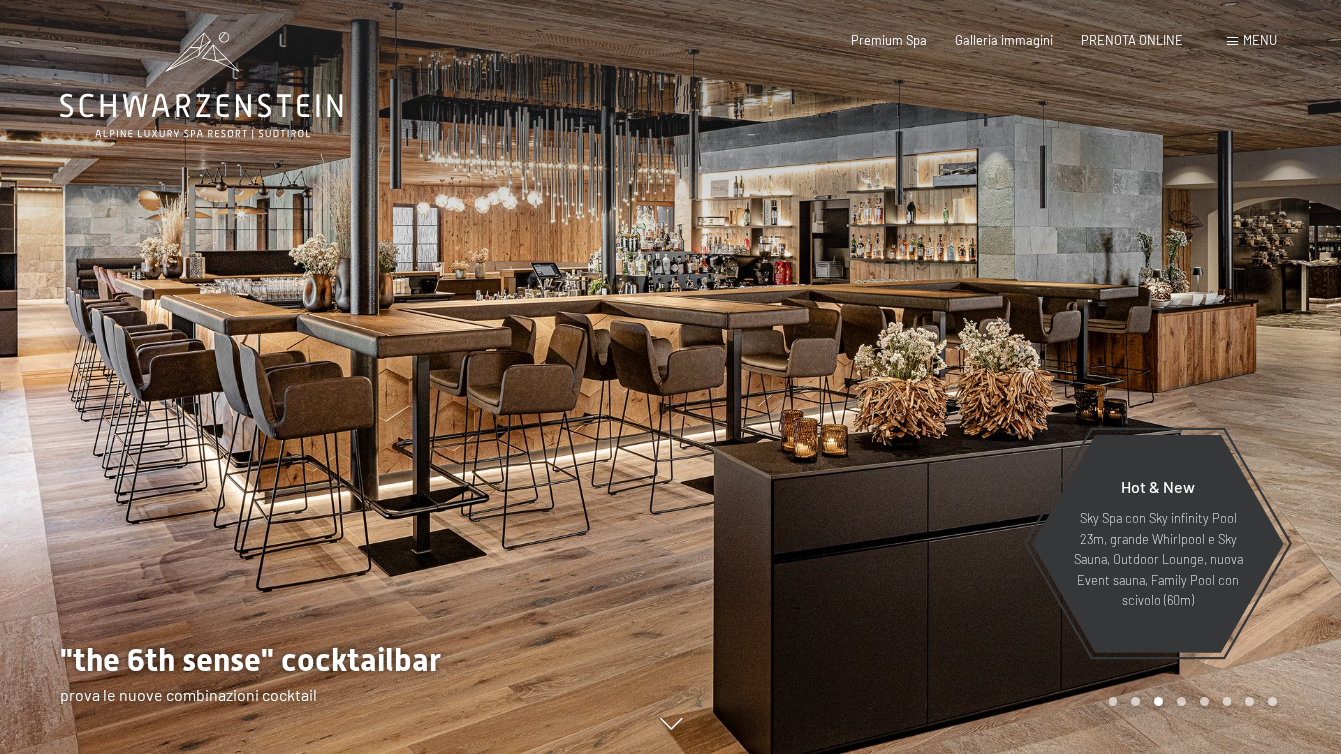 click at bounding box center (1181, 701) 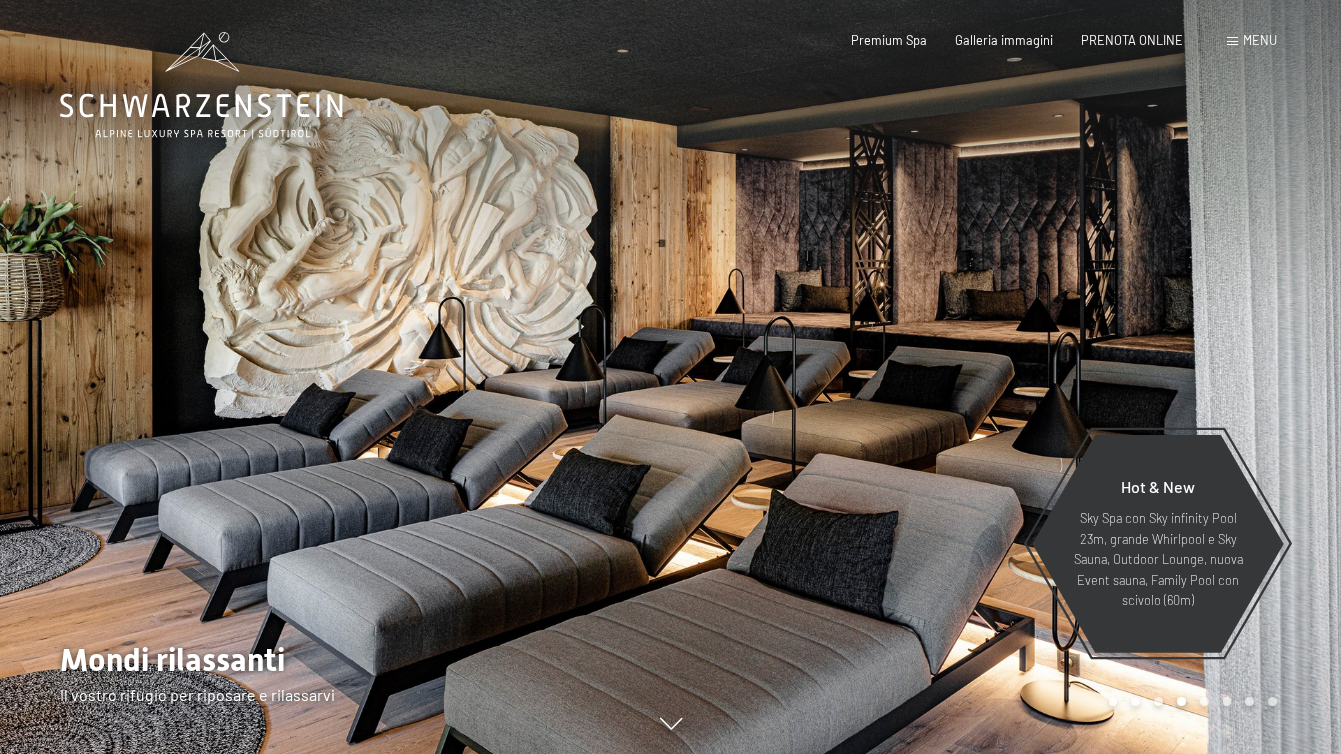 click at bounding box center [1227, 701] 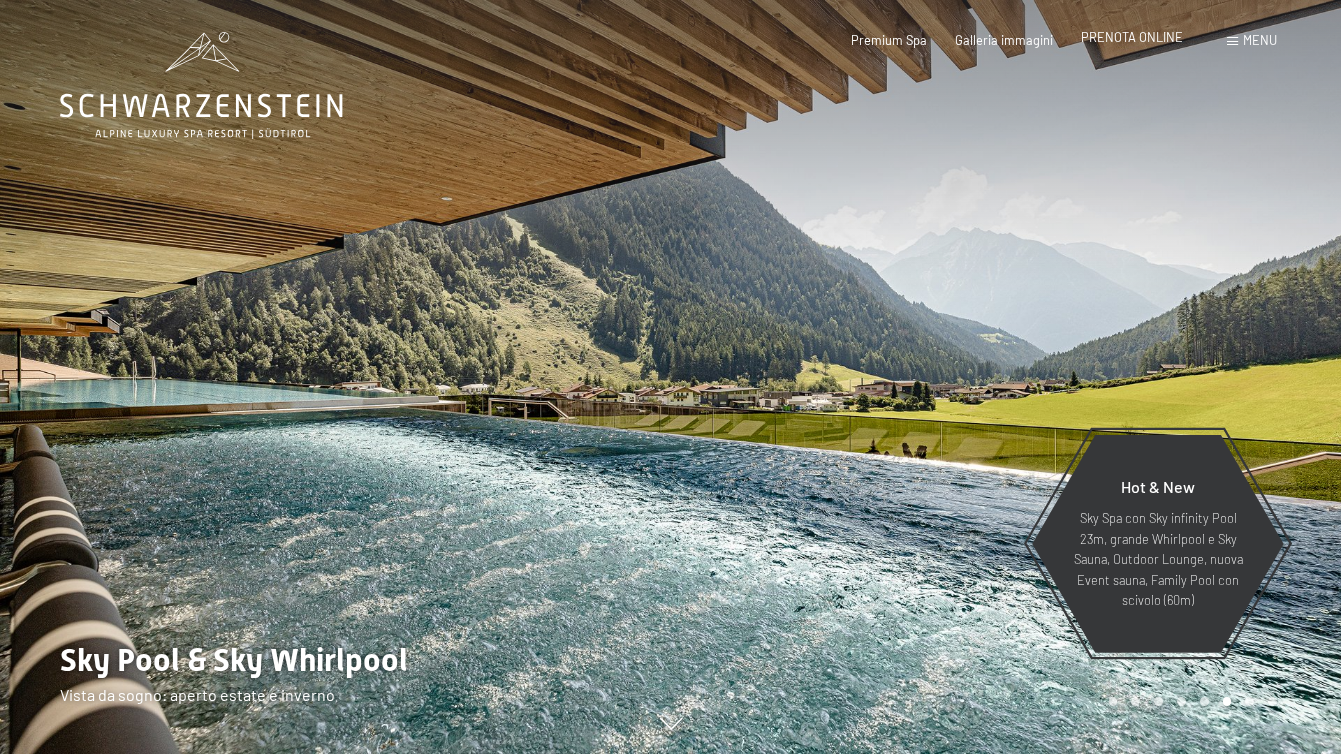 click on "PRENOTA ONLINE" at bounding box center (1132, 37) 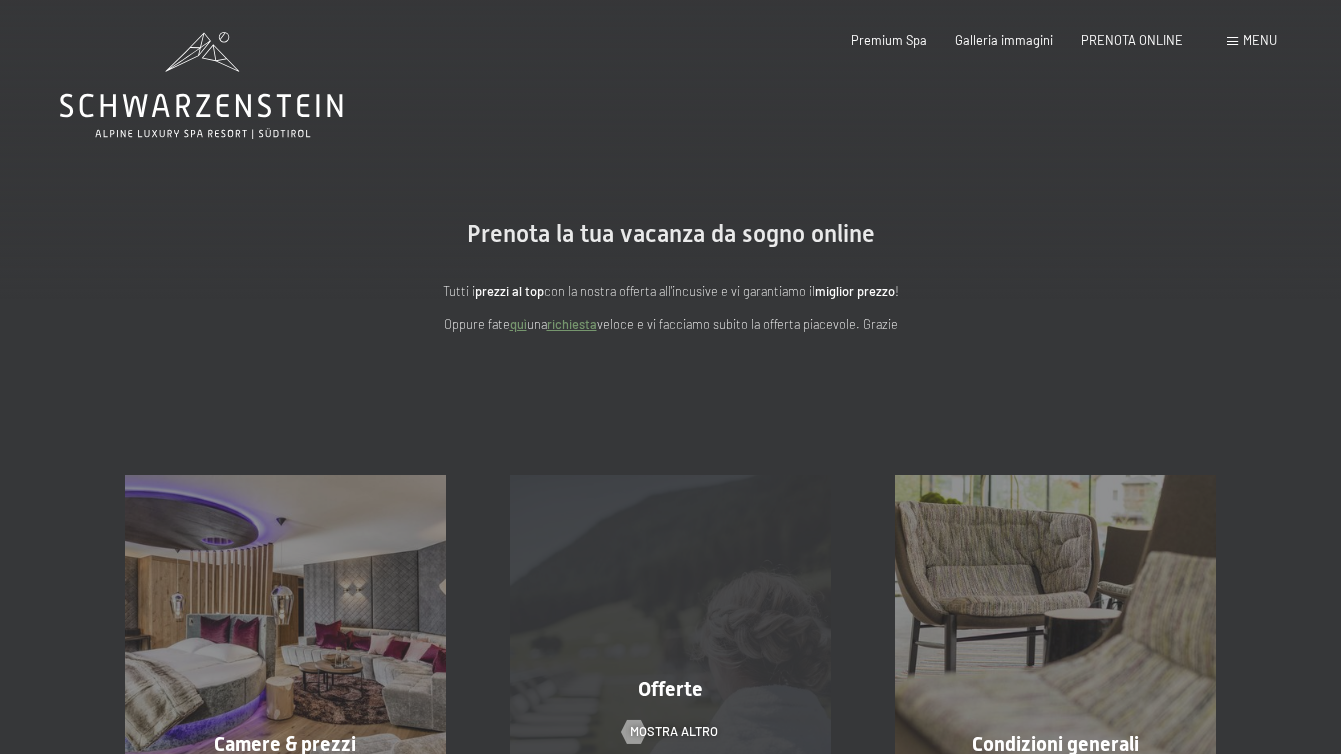 scroll, scrollTop: 0, scrollLeft: 0, axis: both 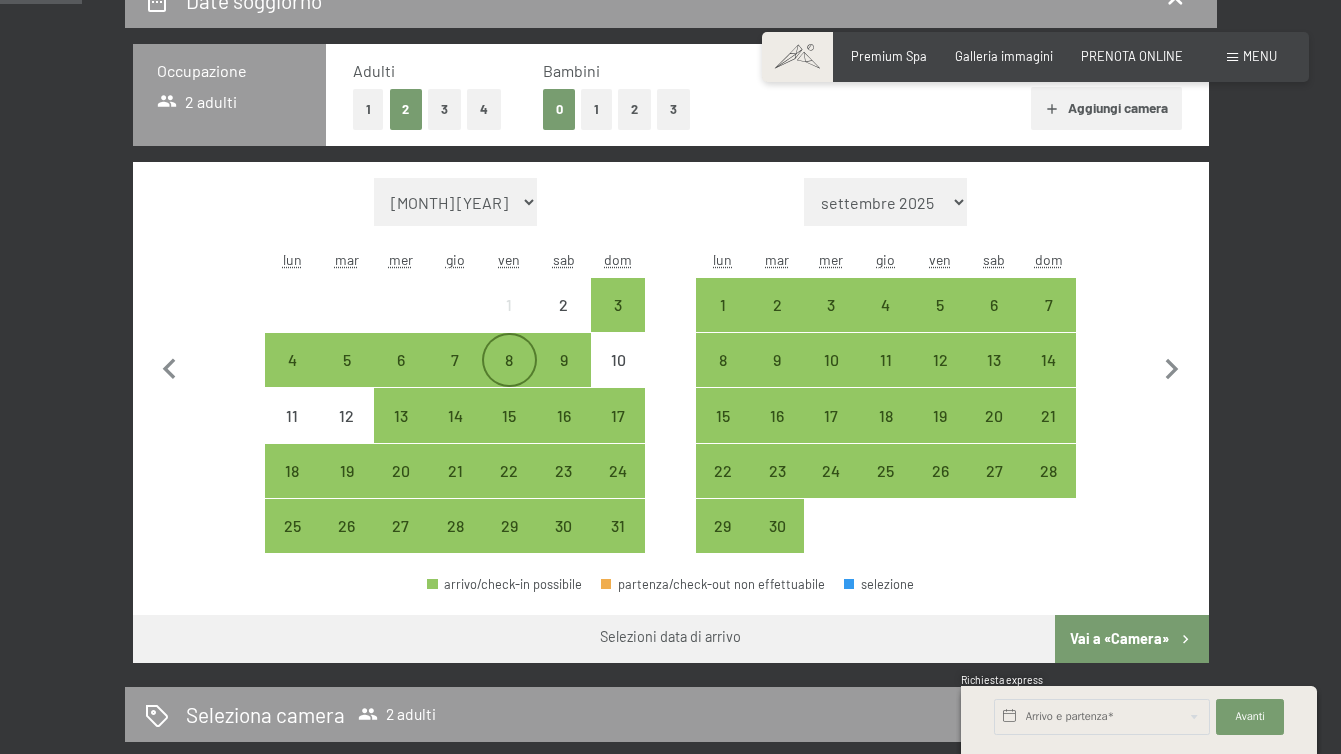 click on "8" at bounding box center [509, 377] 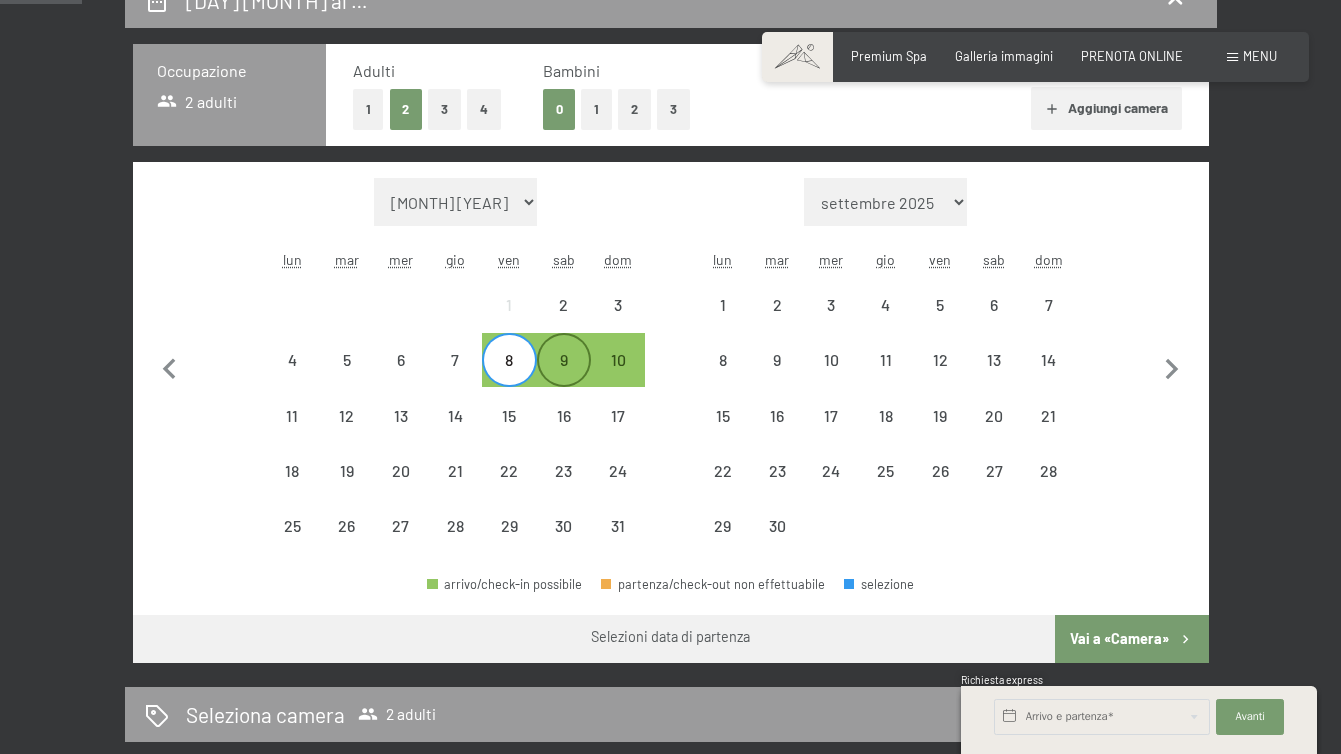 click on "9" at bounding box center [564, 377] 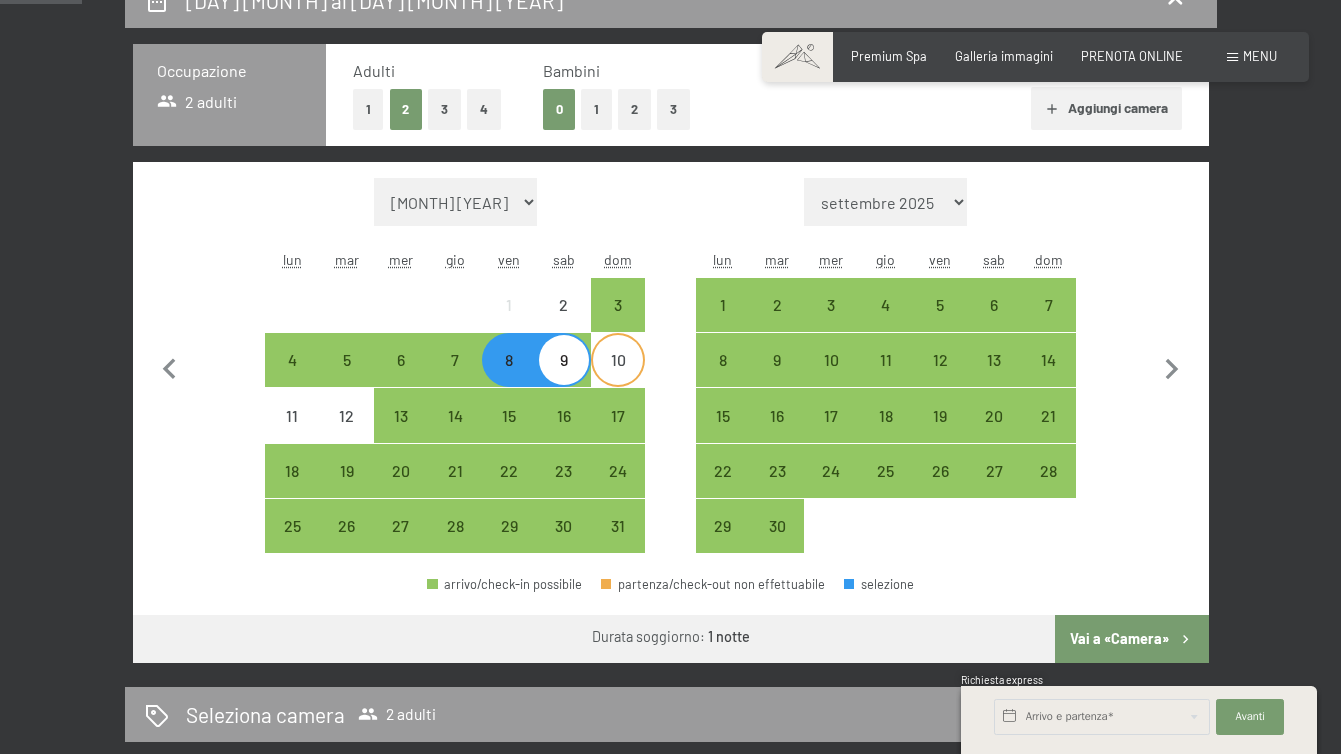 click on "10" at bounding box center (618, 377) 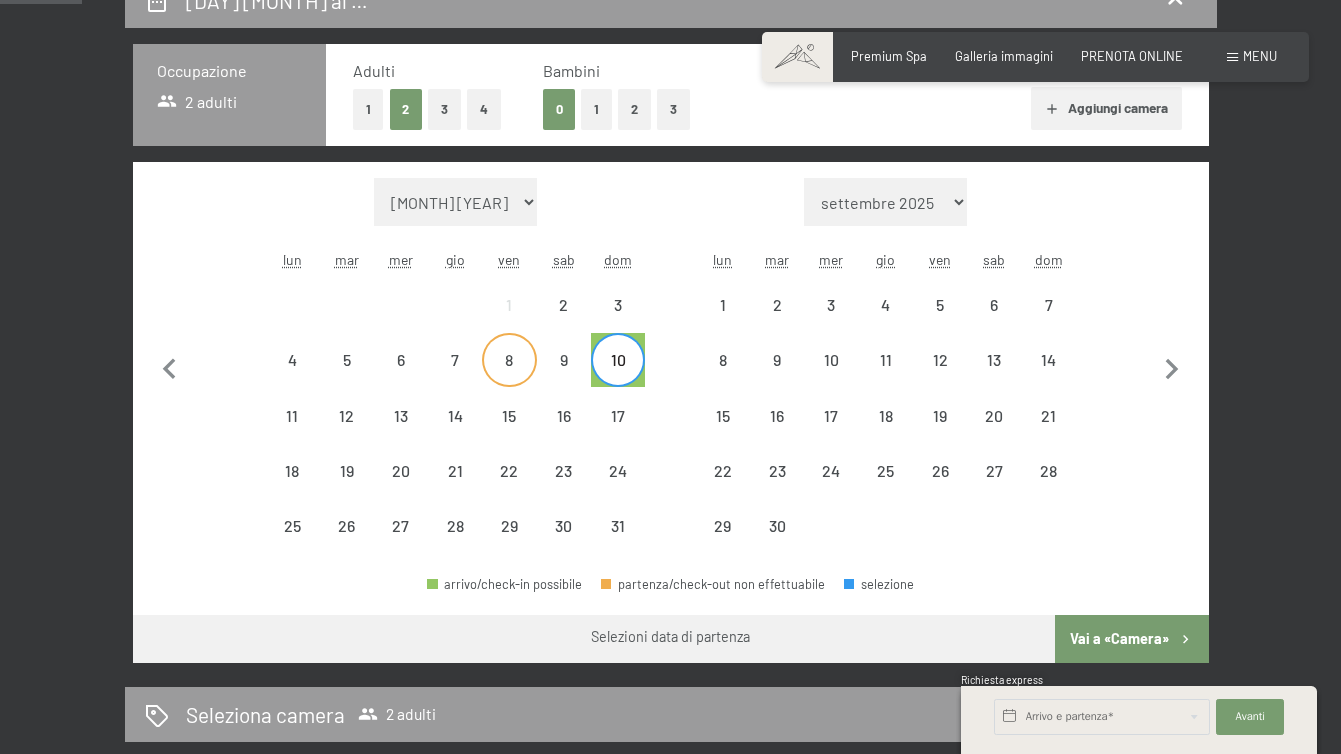 click on "8" at bounding box center [509, 377] 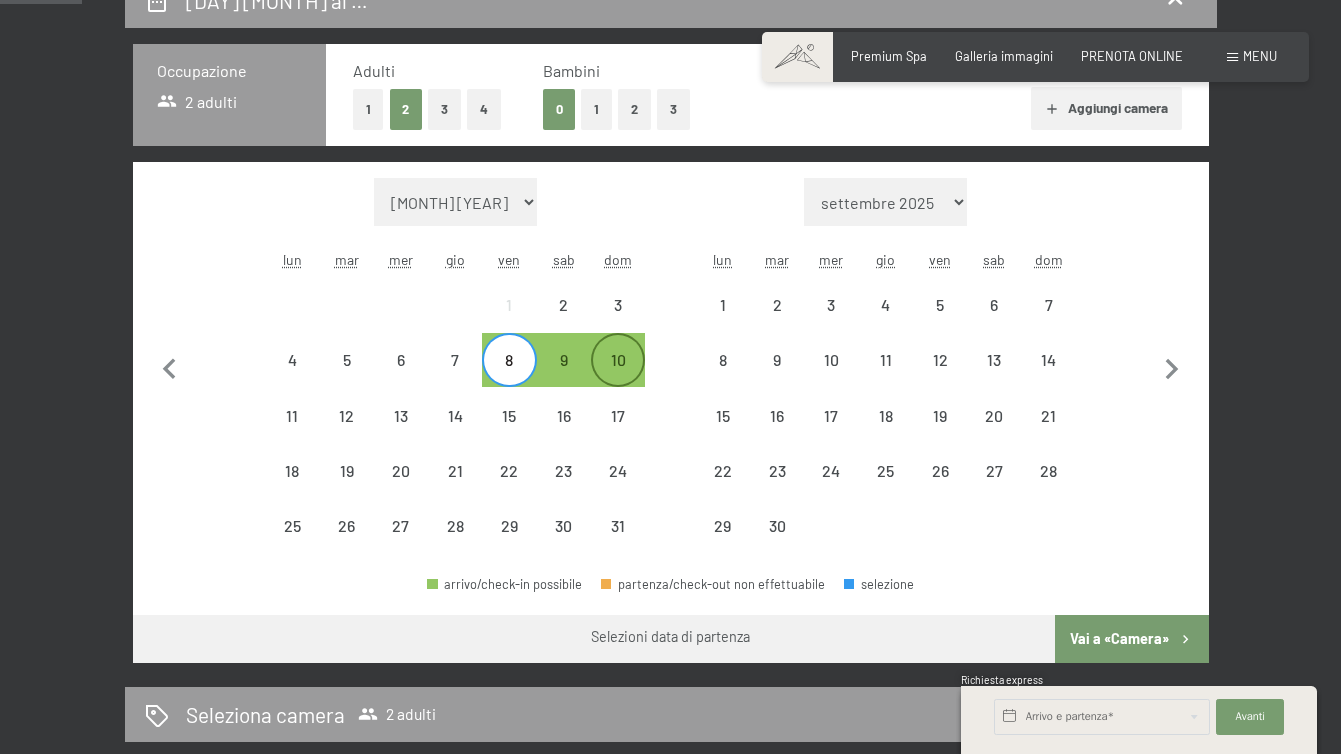 click on "10" at bounding box center [618, 377] 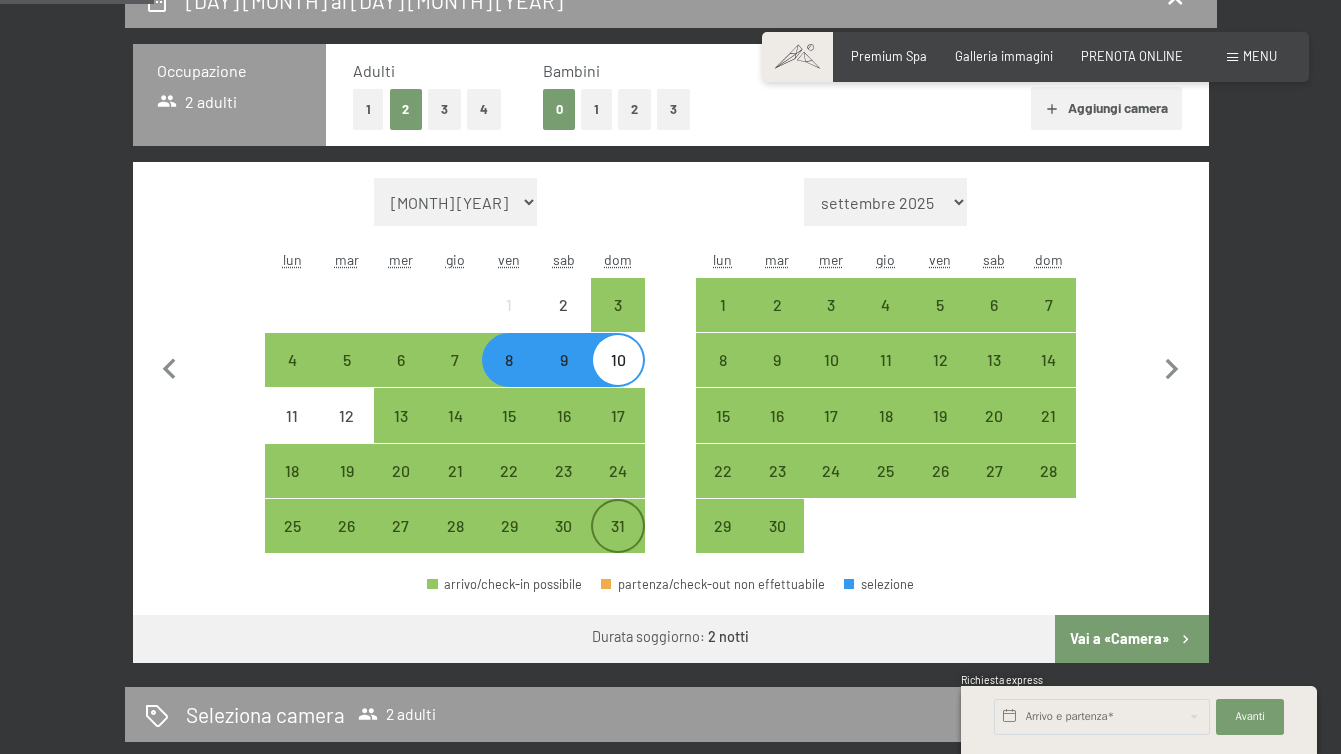 scroll, scrollTop: 428, scrollLeft: 0, axis: vertical 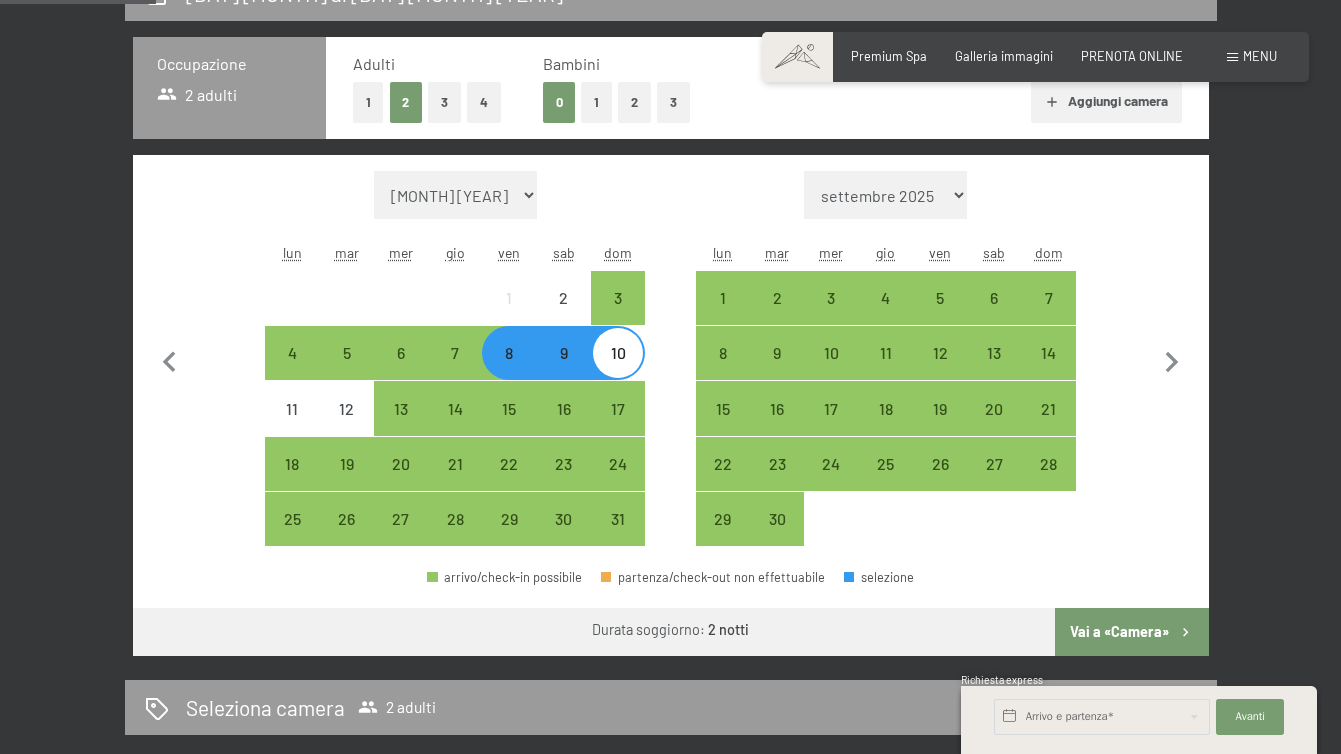 click on "8" at bounding box center [509, 370] 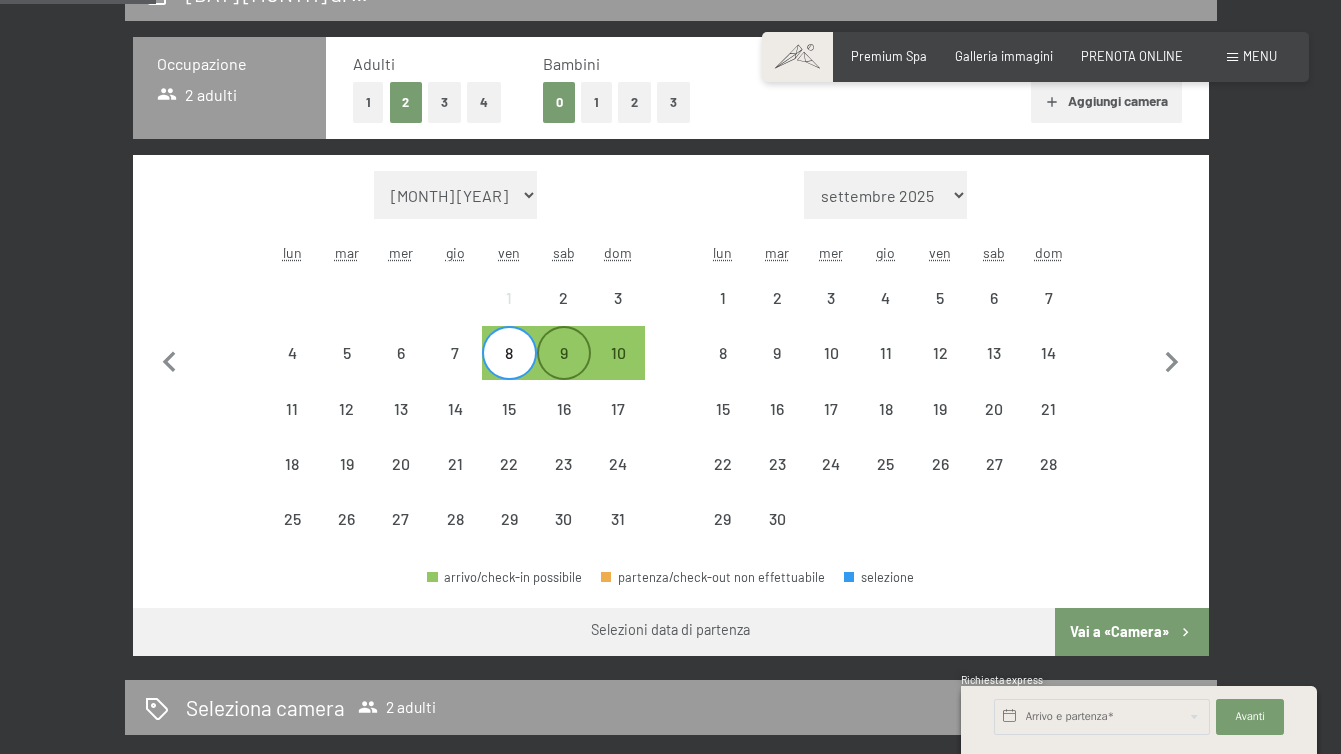 click on "9" at bounding box center [564, 370] 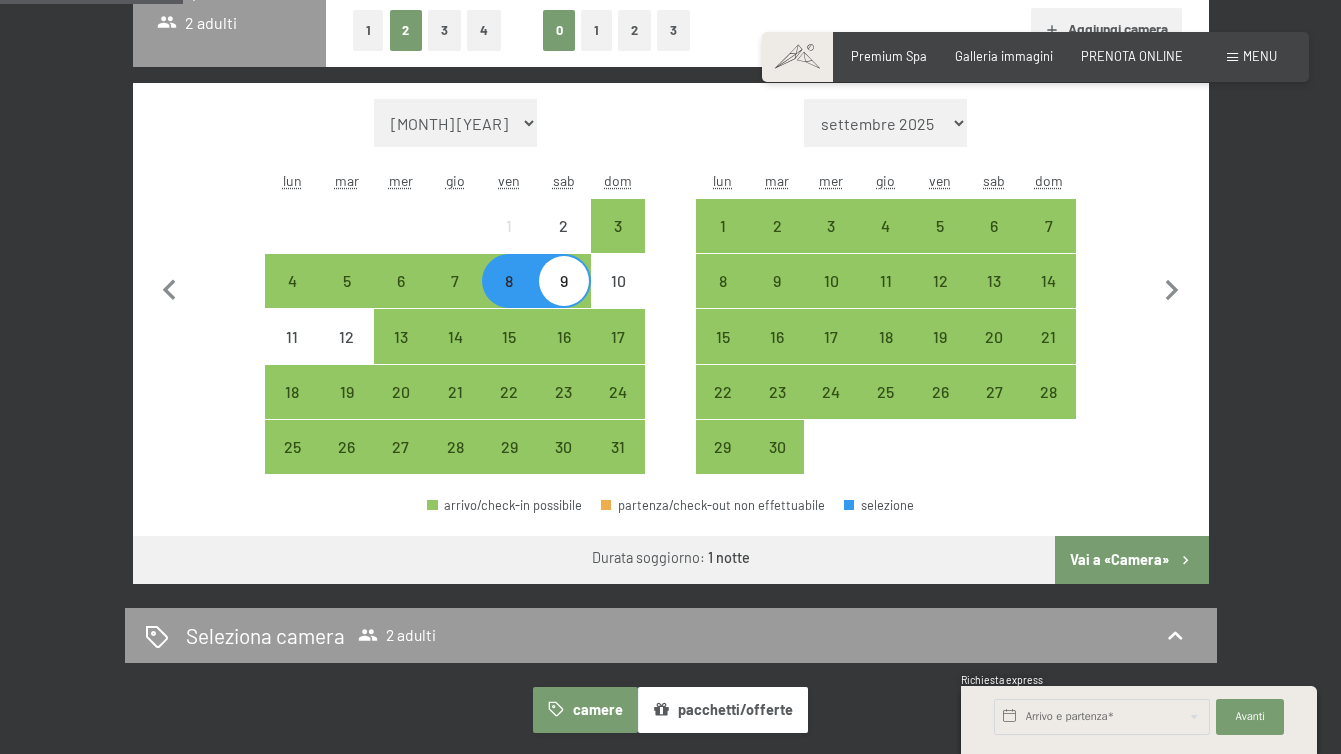 click on "Vai a «Camera»" at bounding box center (1131, 560) 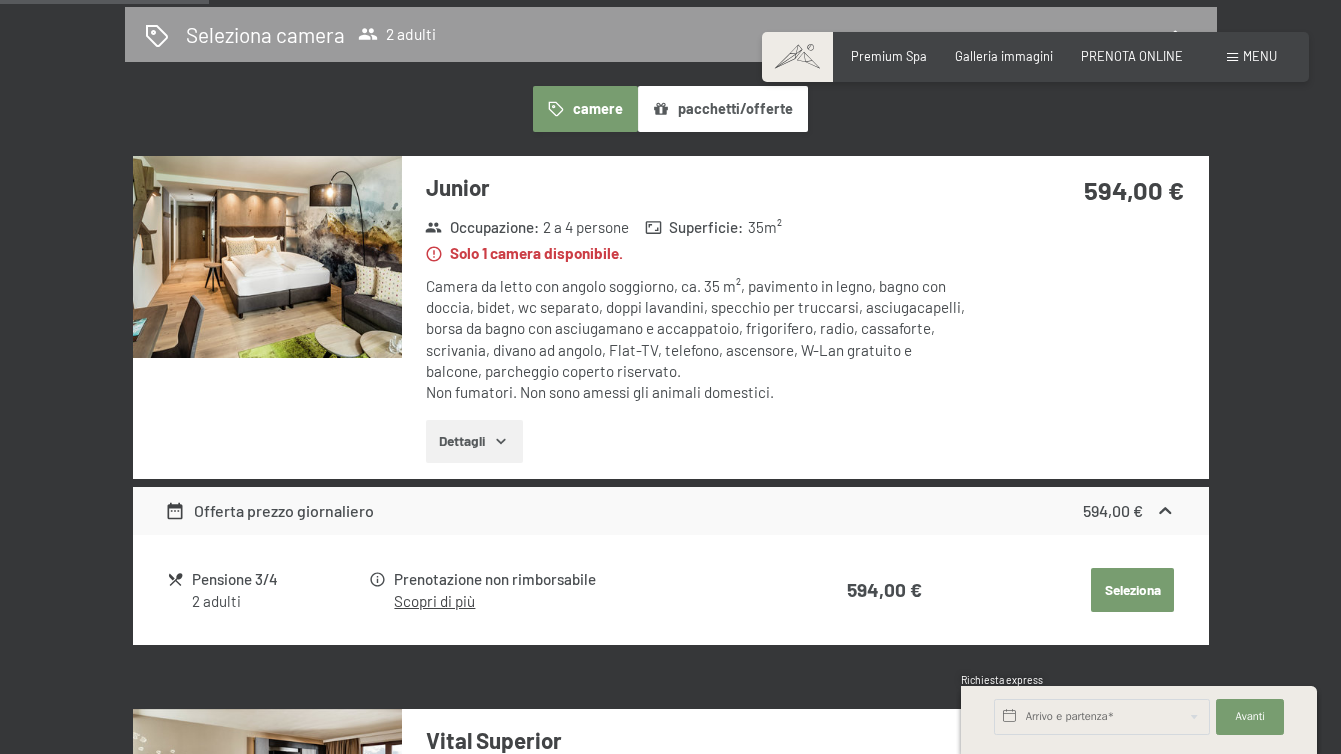 scroll, scrollTop: 464, scrollLeft: 0, axis: vertical 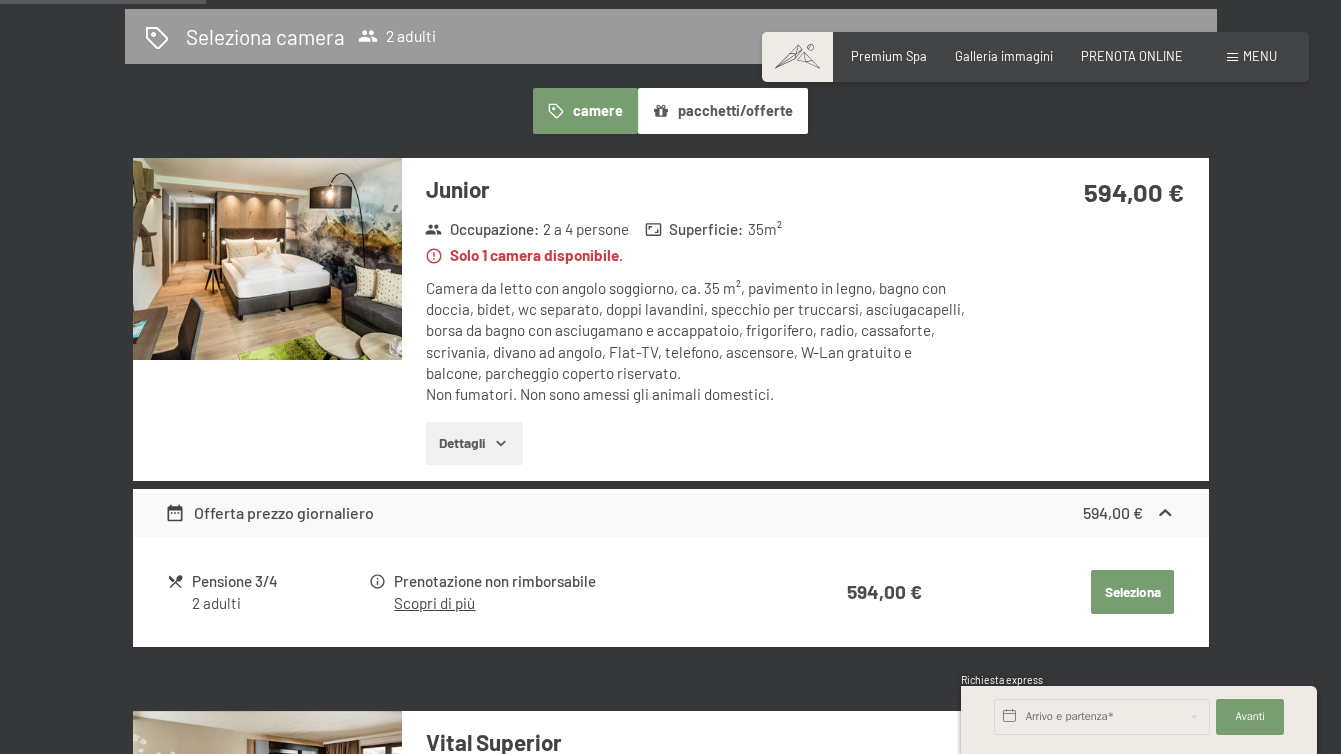 click on "Consenso marketing*" at bounding box center [544, 434] 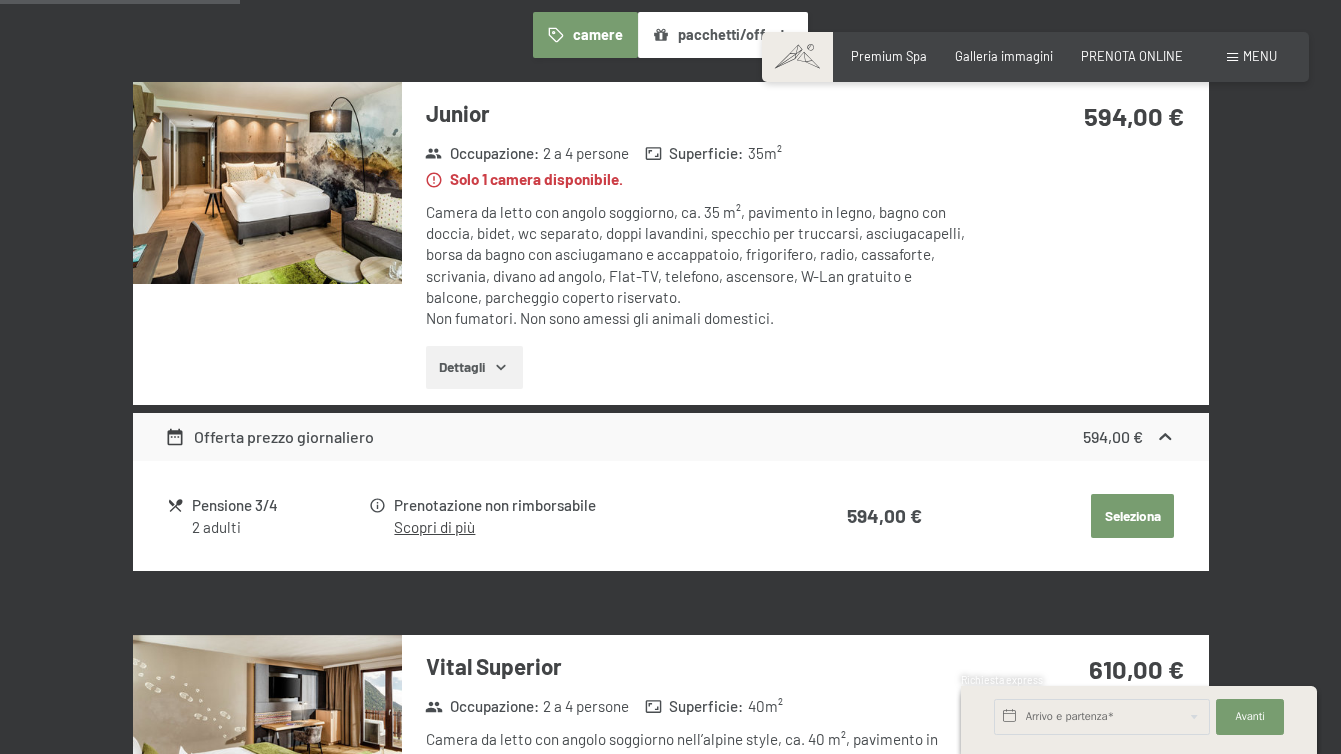 scroll, scrollTop: 546, scrollLeft: 0, axis: vertical 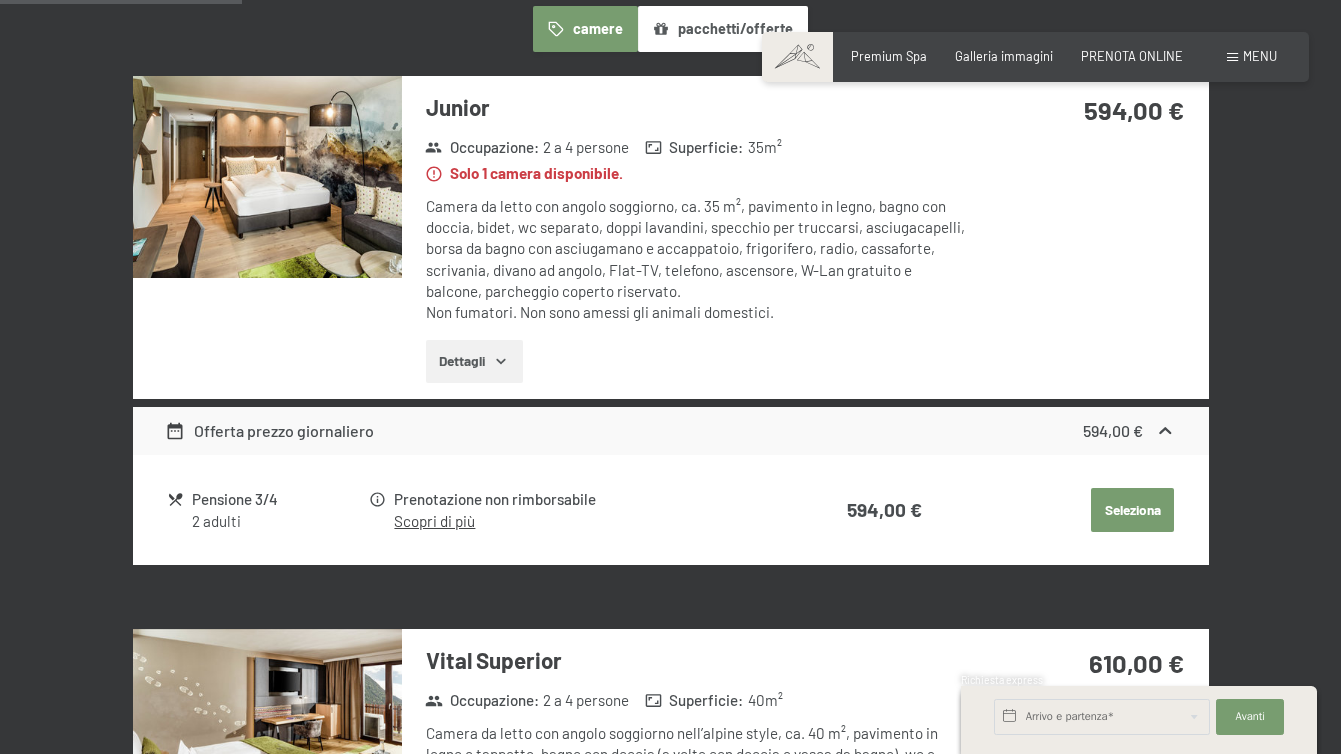 click on "Scopri di più" at bounding box center (434, 521) 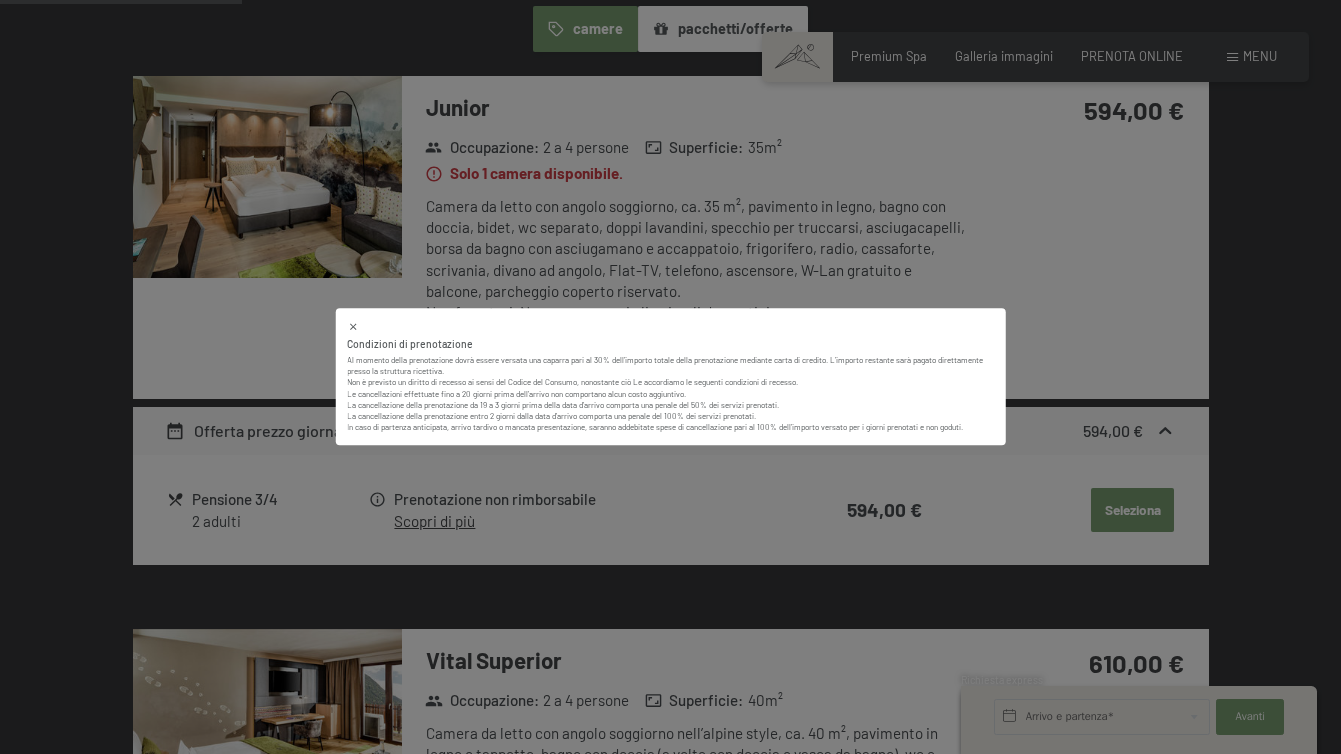 click 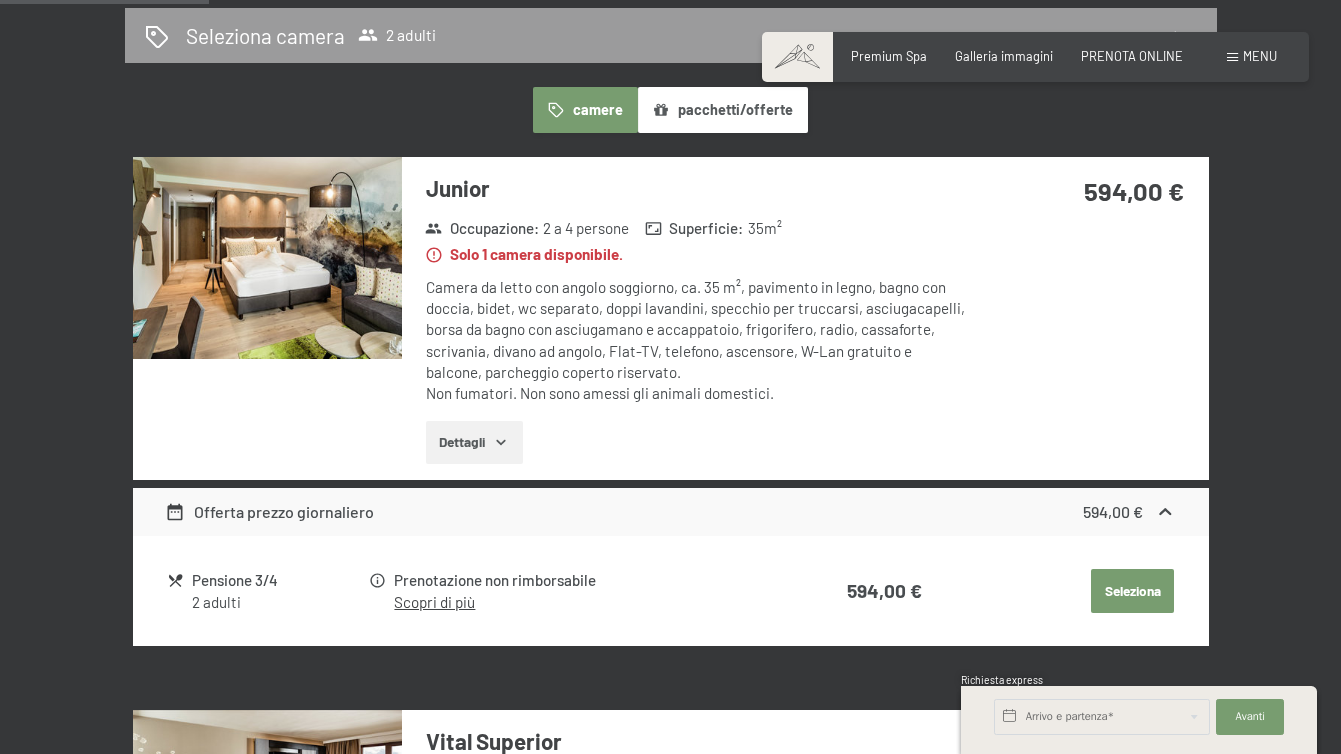 scroll, scrollTop: 471, scrollLeft: 0, axis: vertical 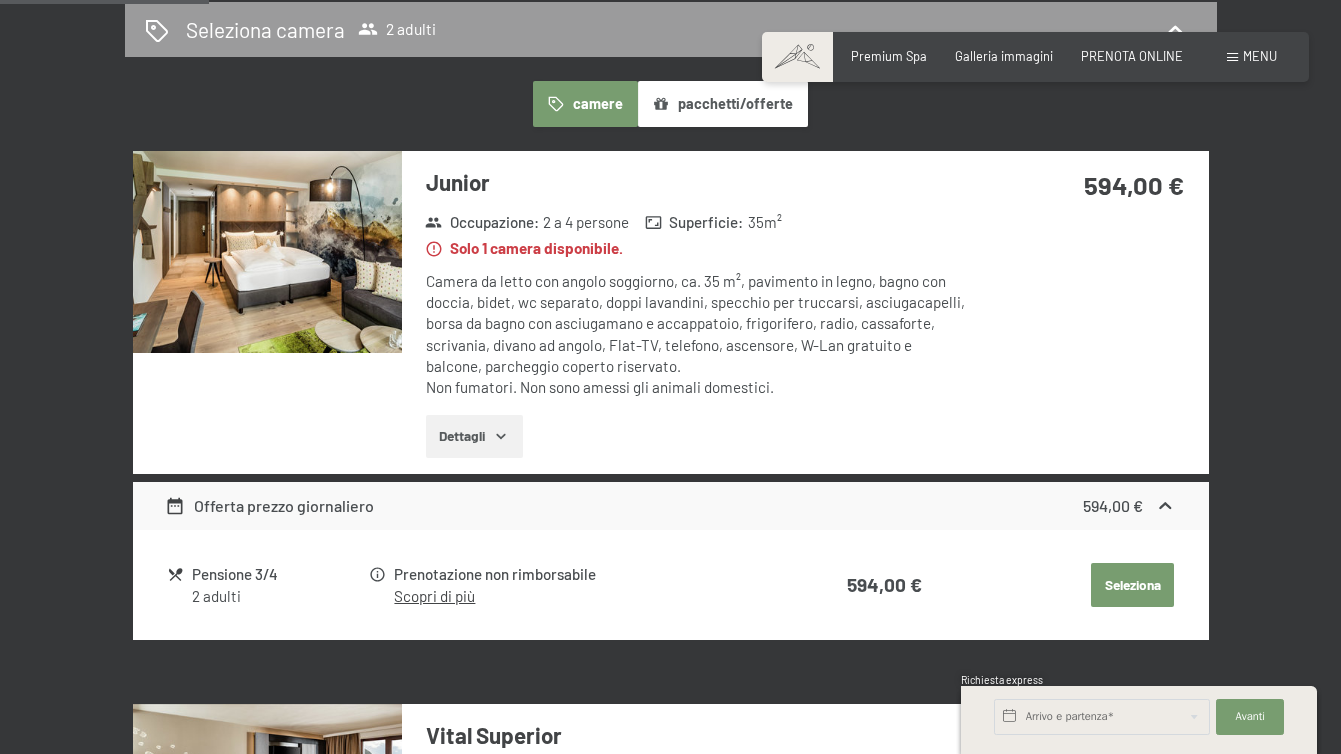 click at bounding box center (267, 252) 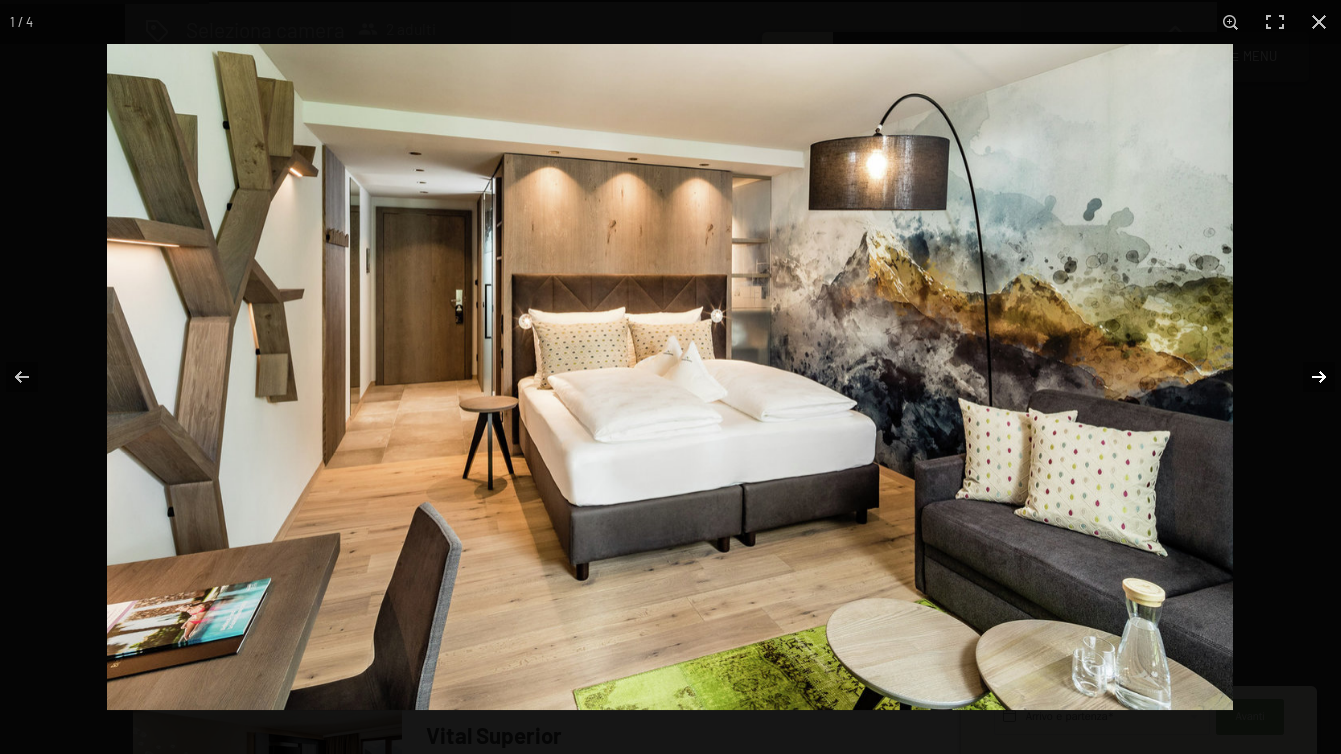 click at bounding box center (1306, 377) 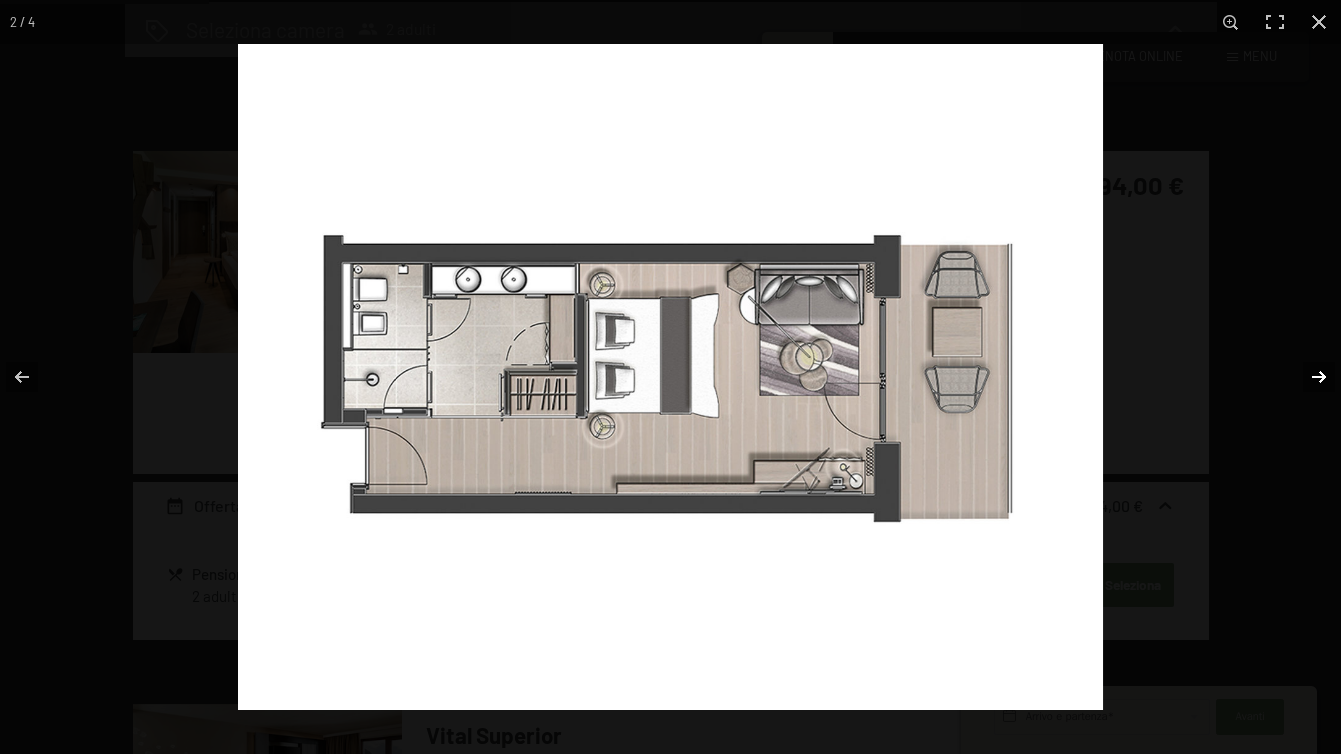 click at bounding box center [1306, 377] 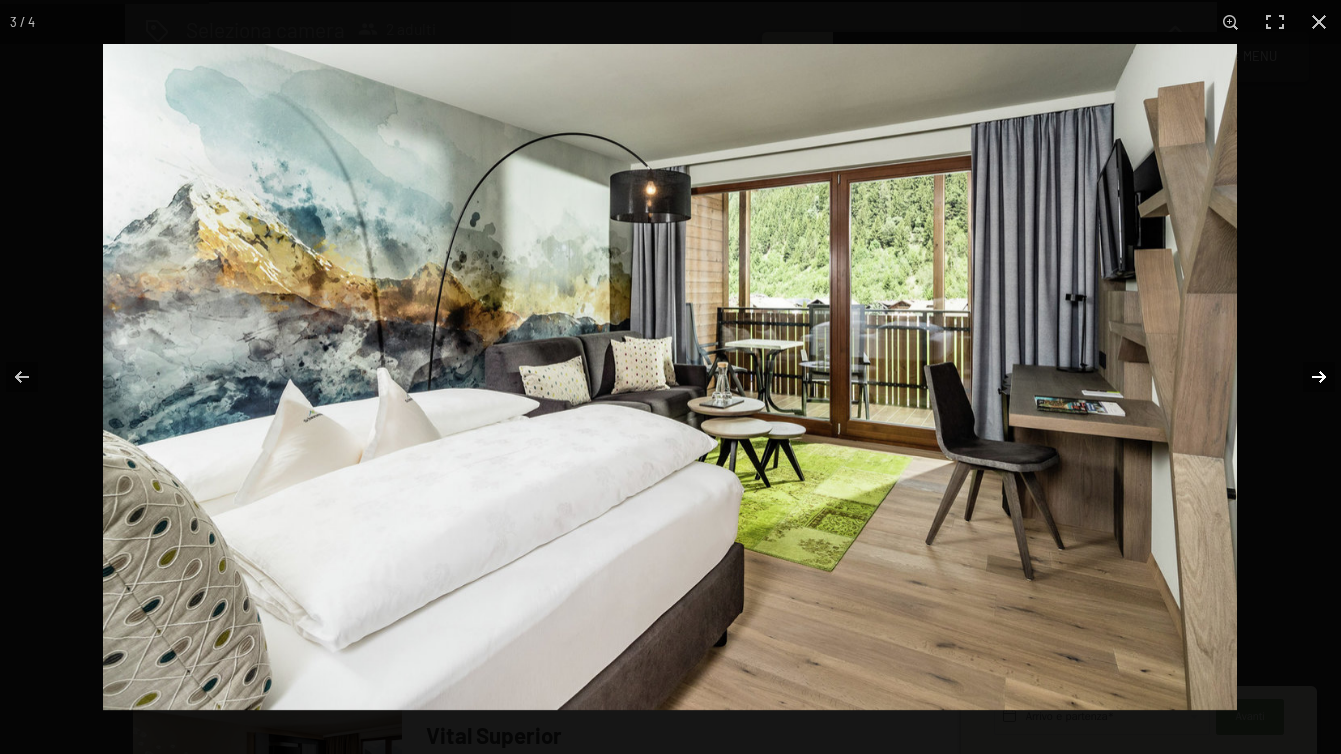 click at bounding box center (1306, 377) 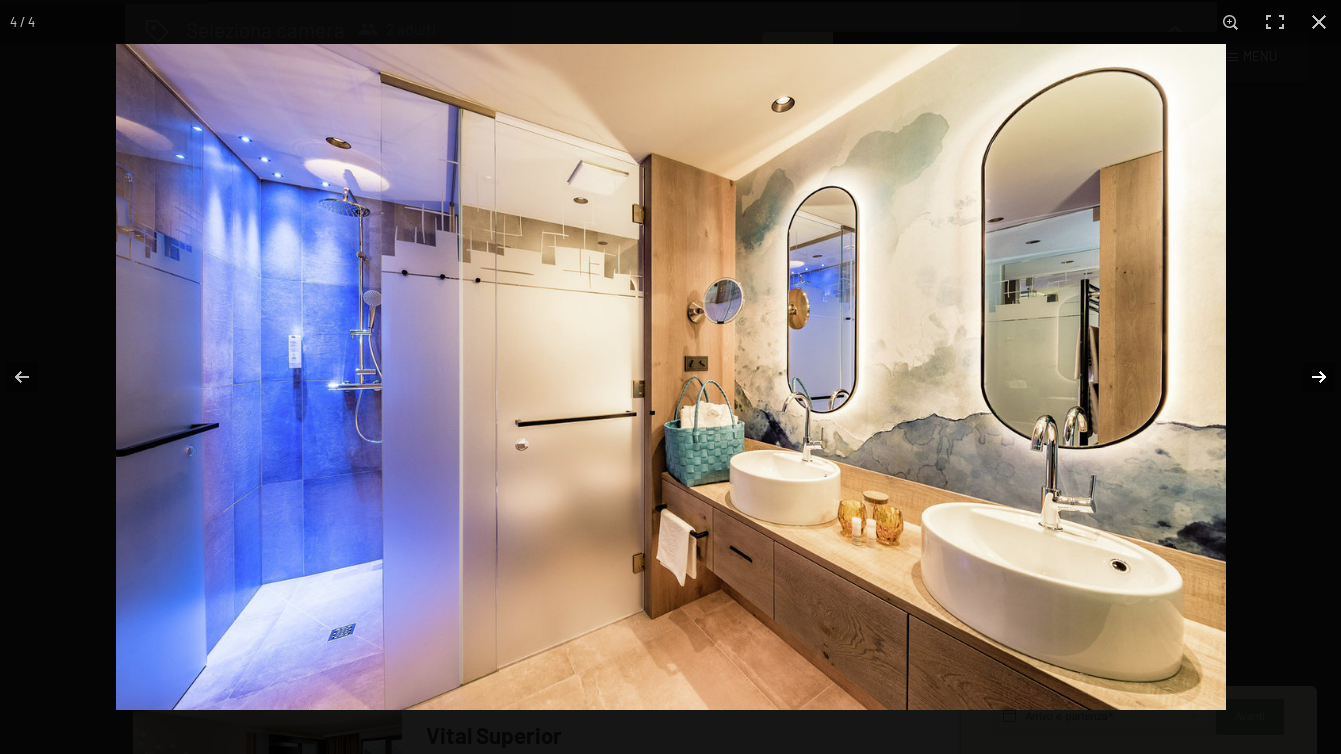 click at bounding box center [1306, 377] 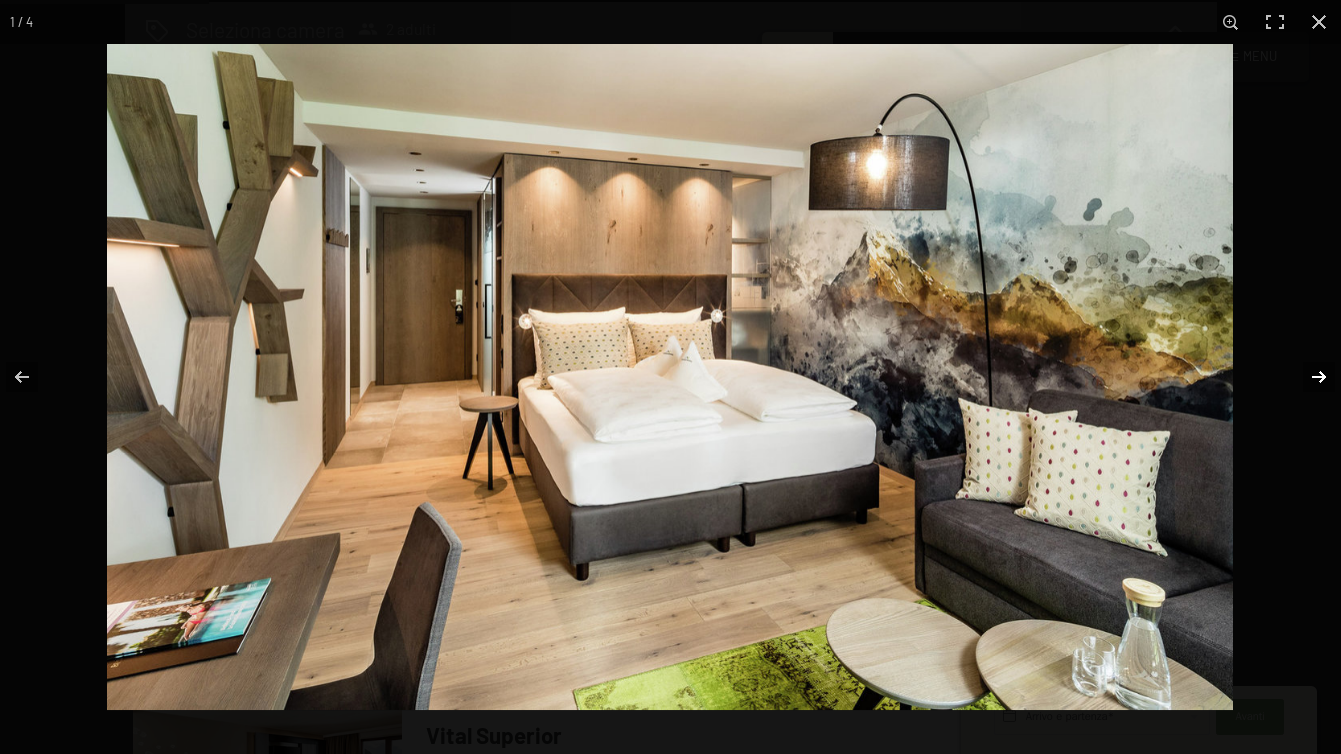 click at bounding box center (1306, 377) 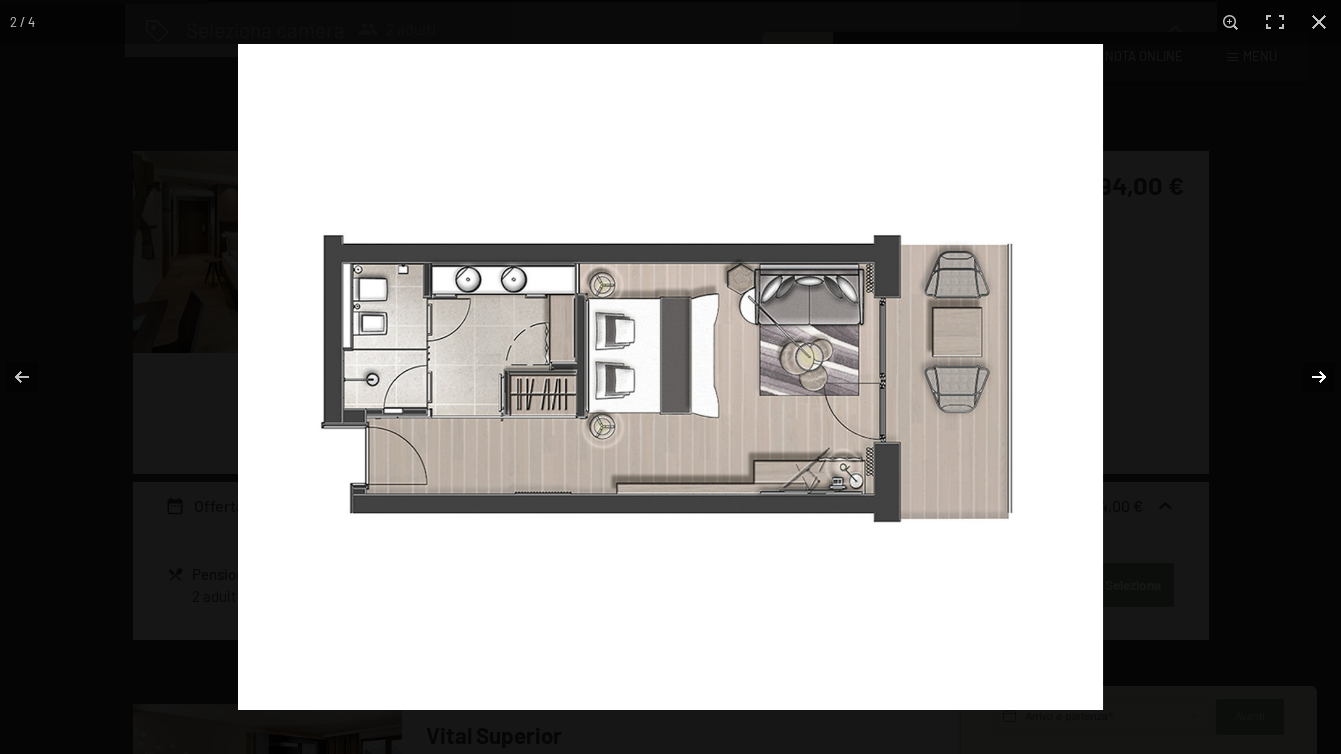 click at bounding box center [1306, 377] 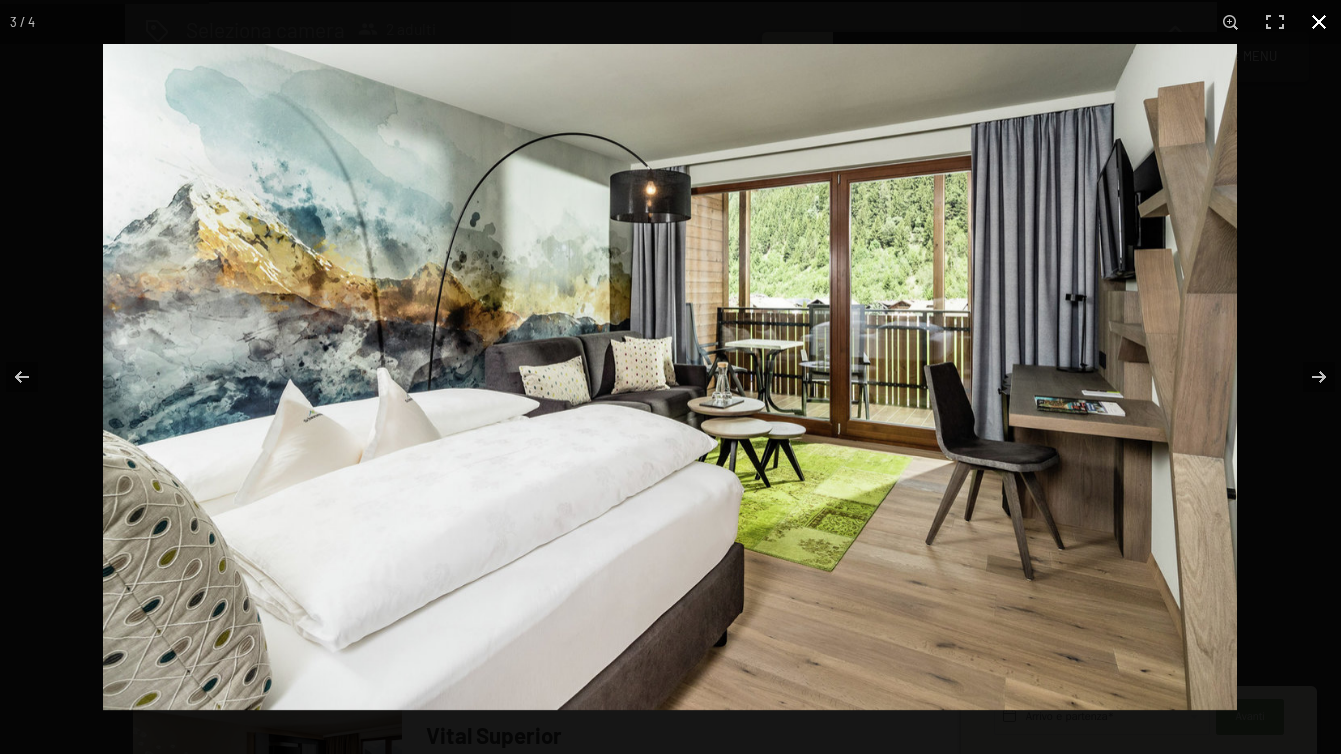 click at bounding box center [1319, 22] 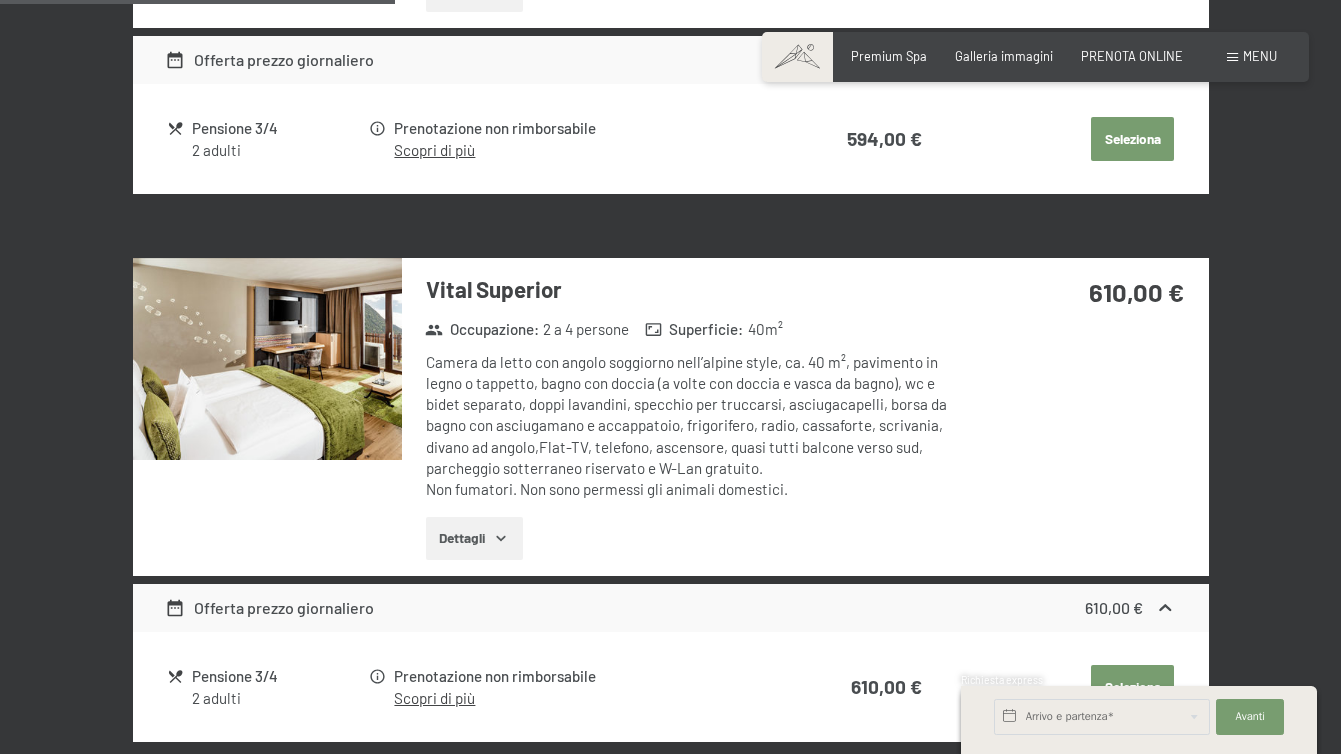 scroll, scrollTop: 924, scrollLeft: 0, axis: vertical 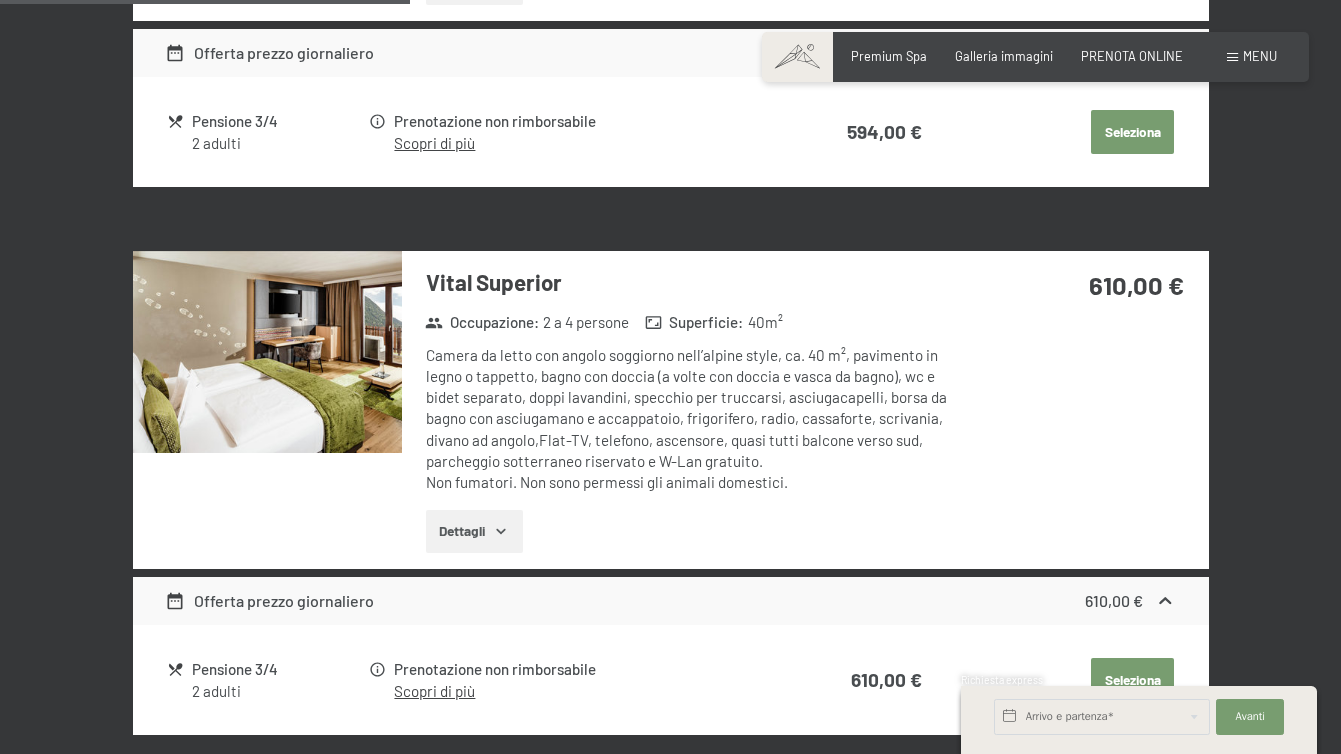 click at bounding box center [267, 352] 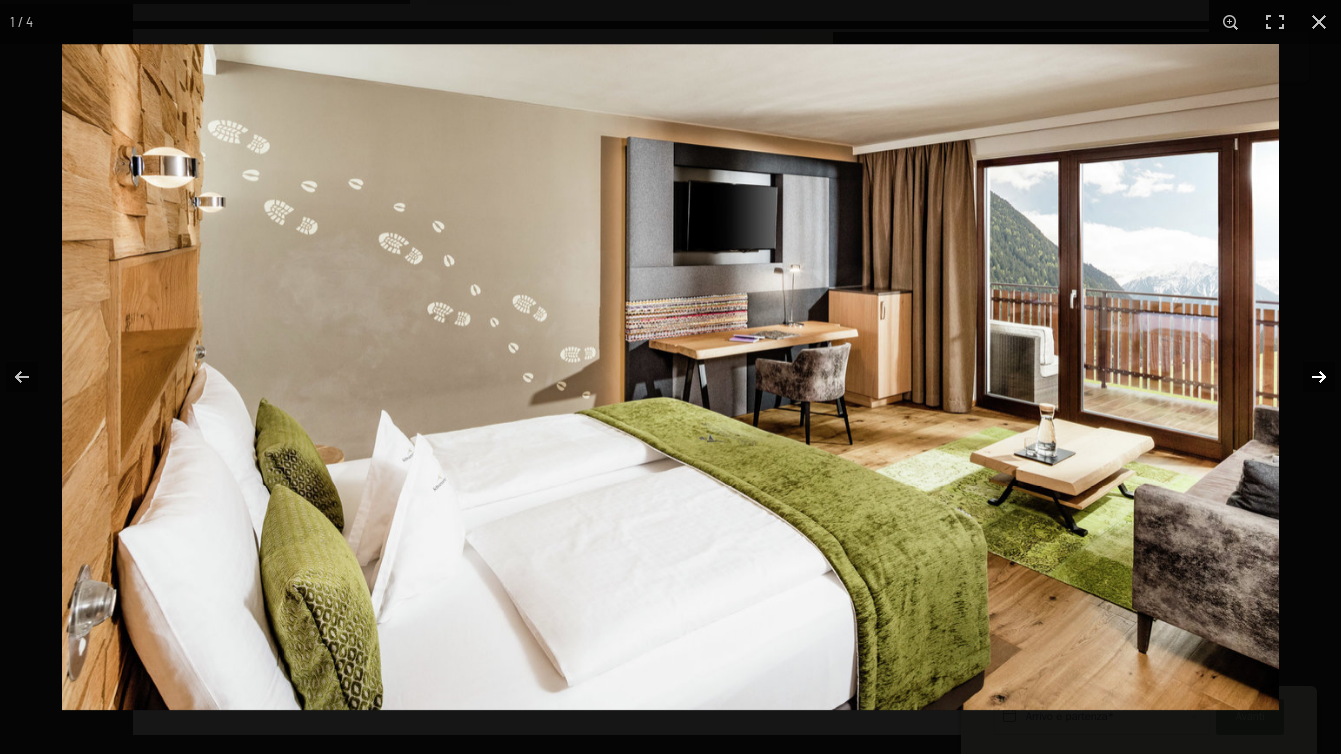 click at bounding box center [1306, 377] 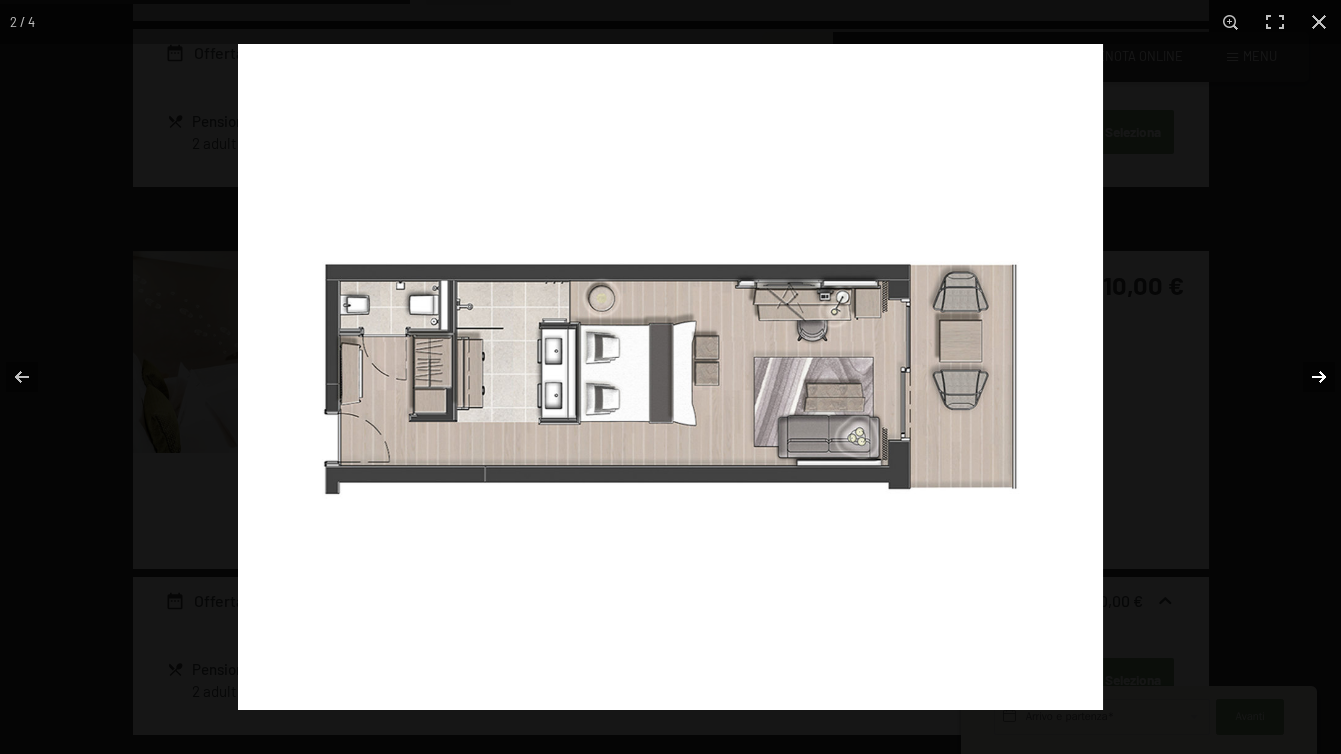 click at bounding box center [1306, 377] 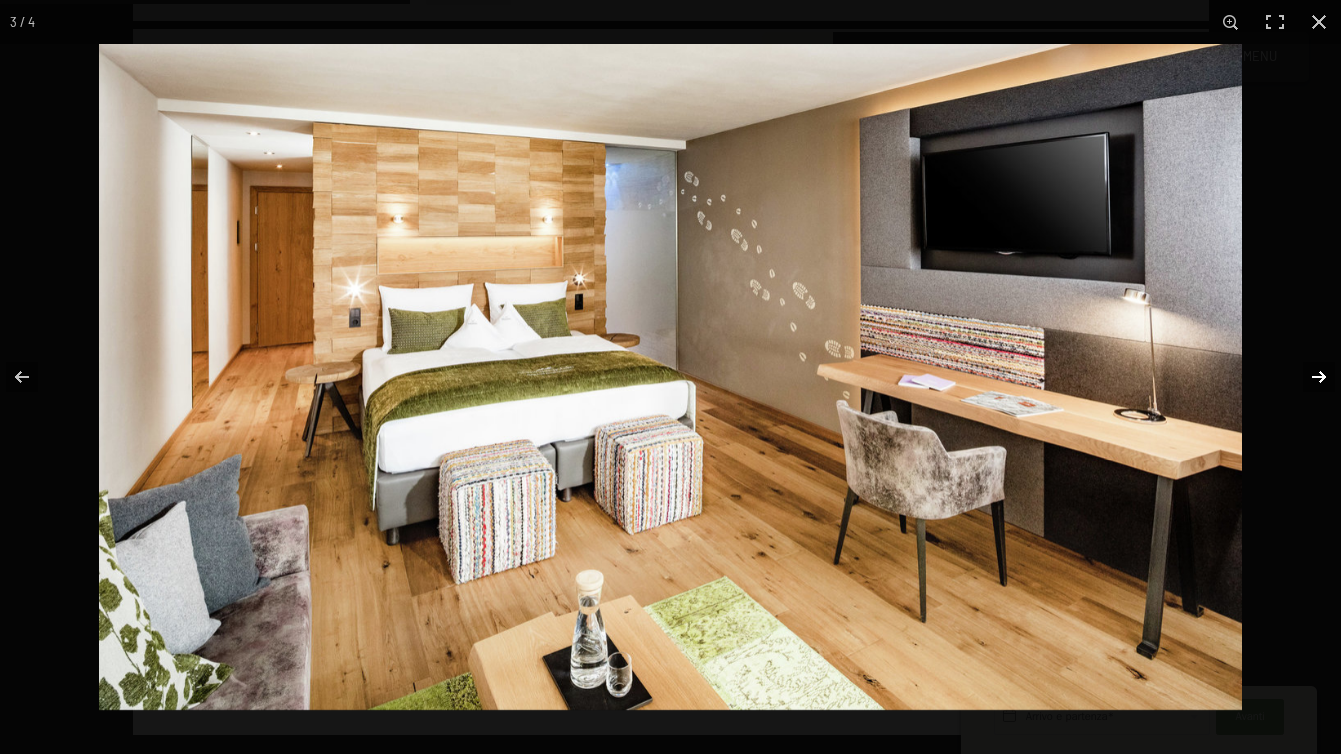 click at bounding box center (1306, 377) 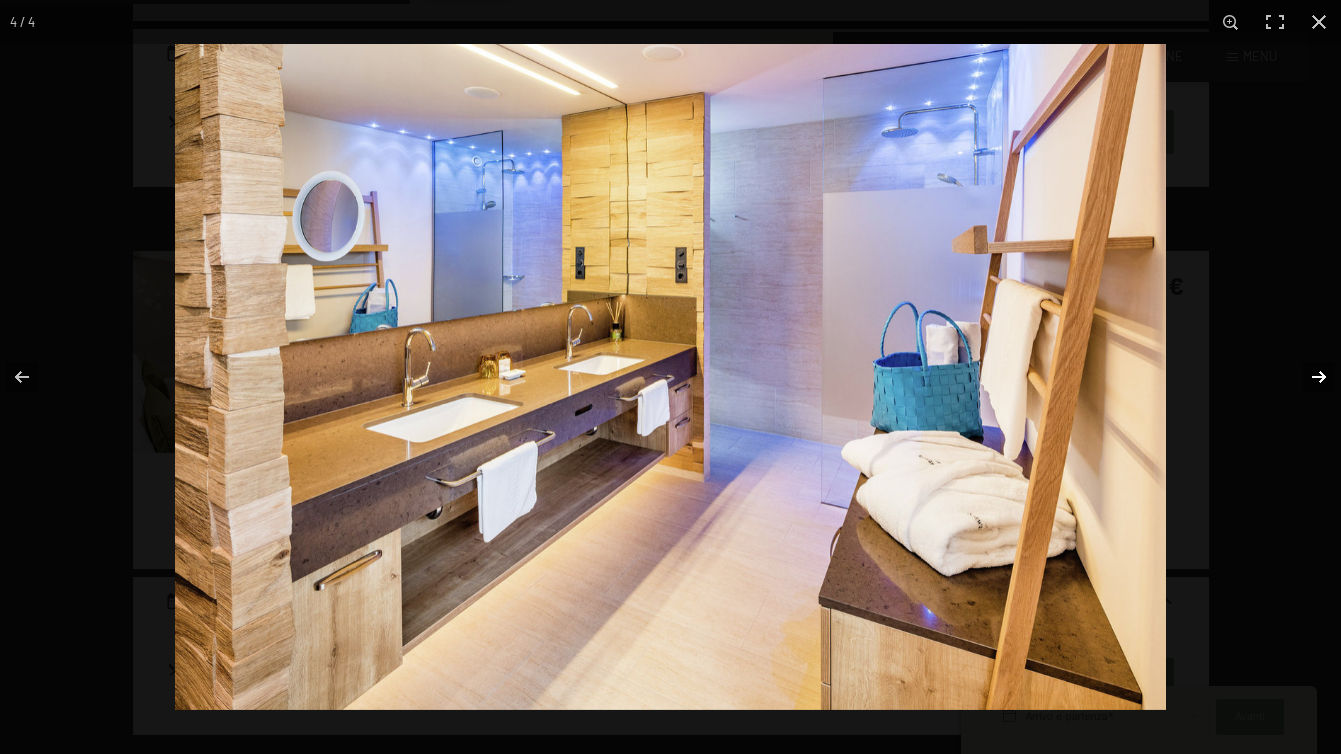 click at bounding box center (1306, 377) 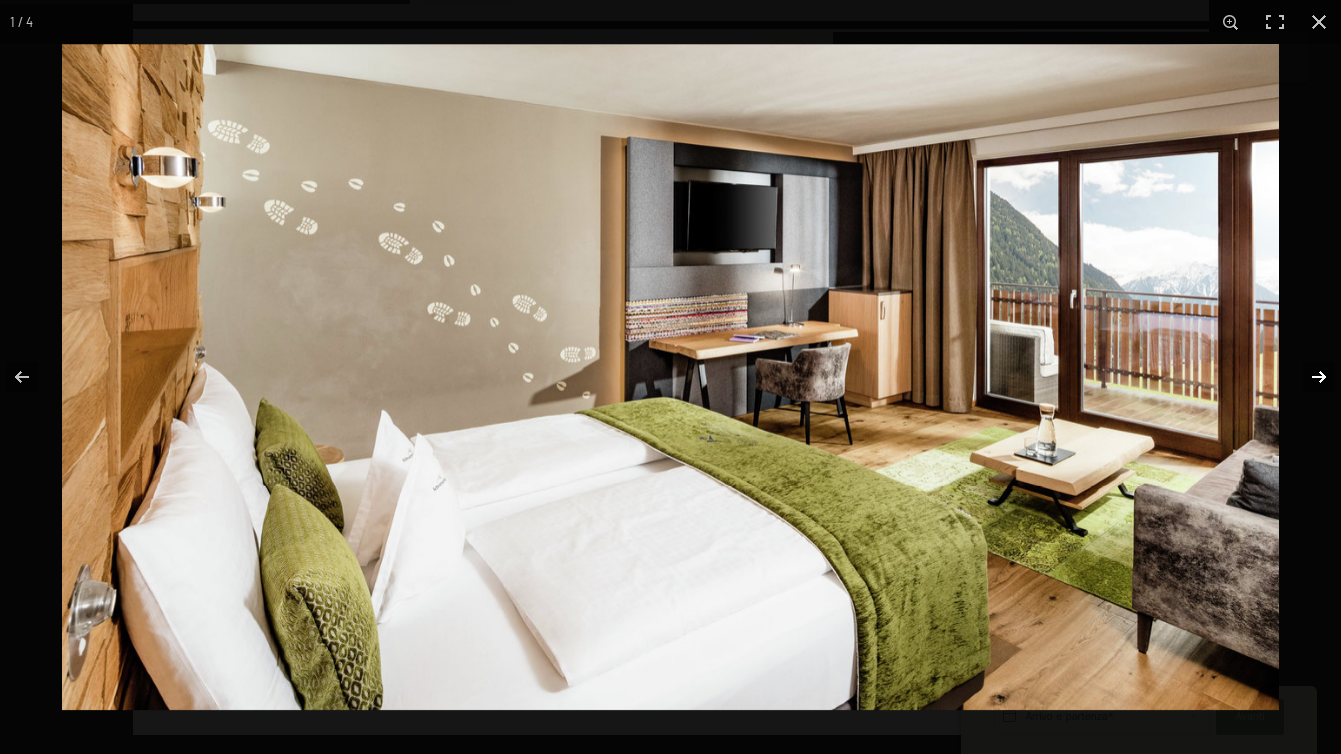 click at bounding box center [1306, 377] 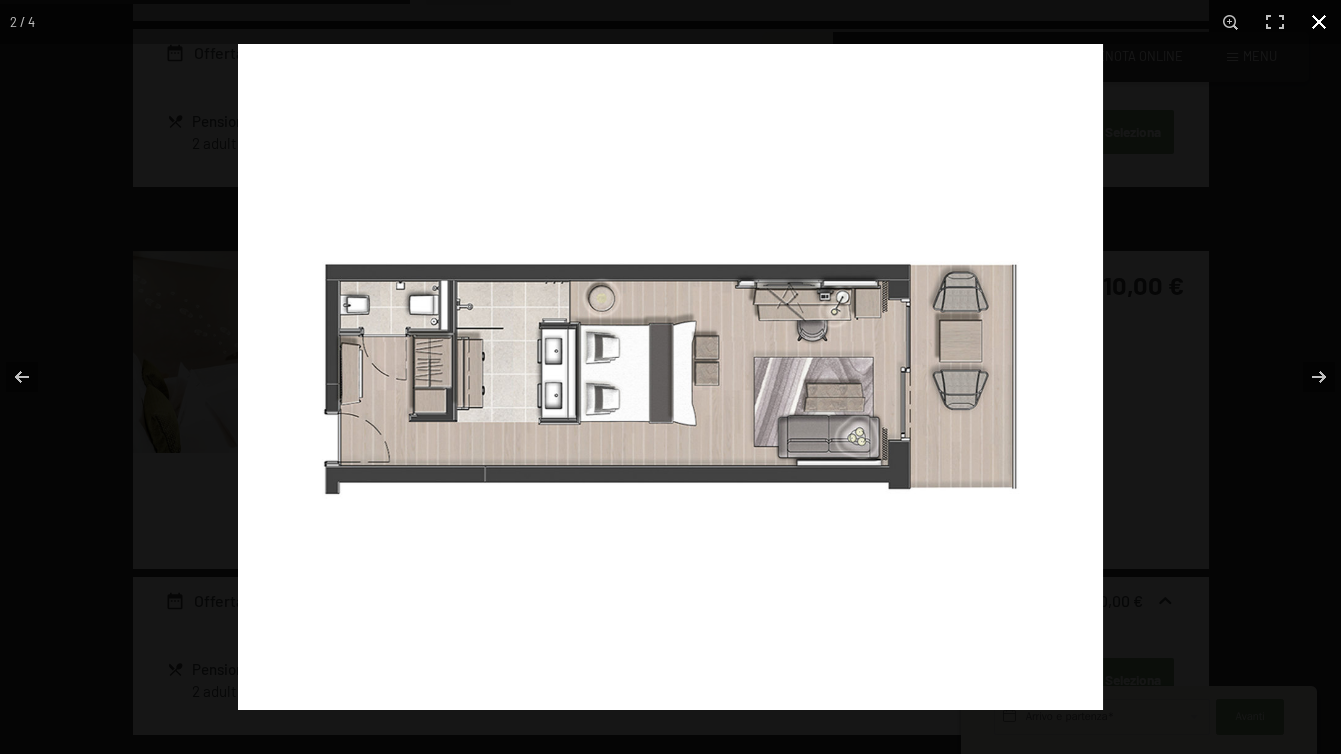 click at bounding box center [1319, 22] 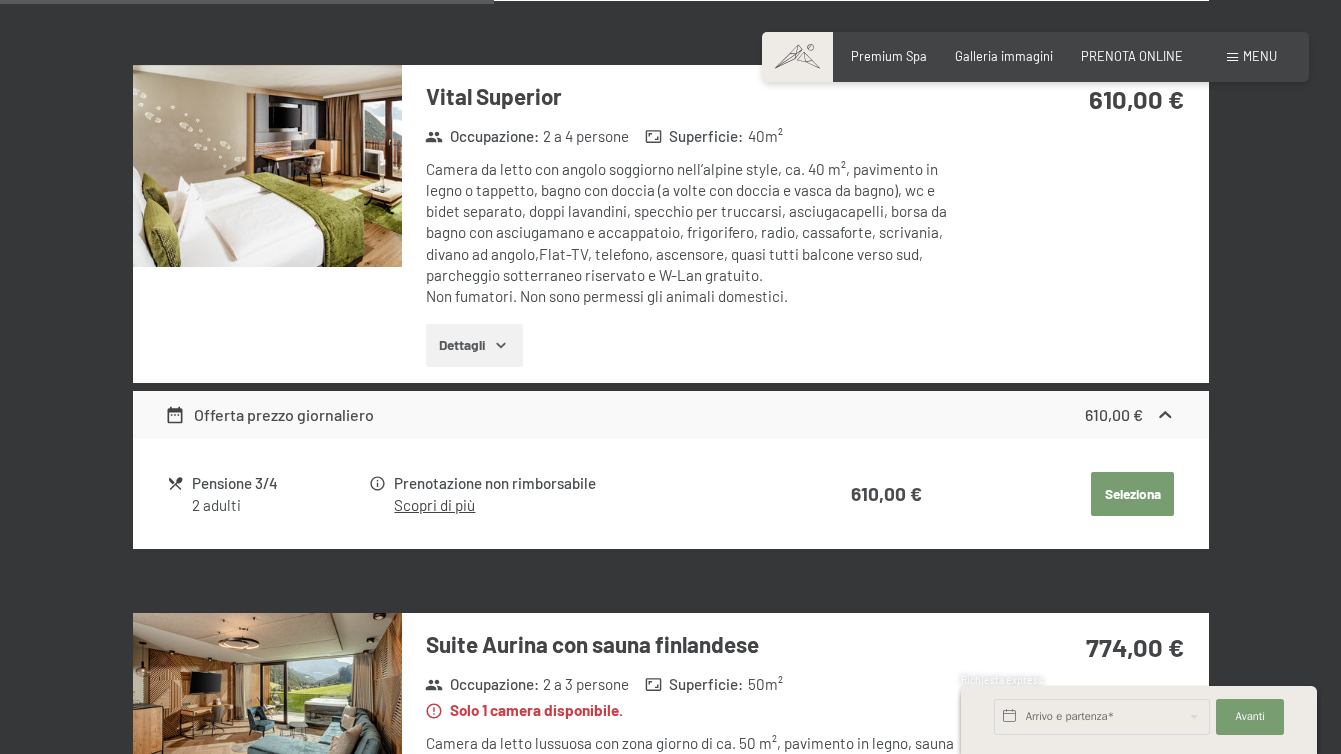 scroll, scrollTop: 1114, scrollLeft: 0, axis: vertical 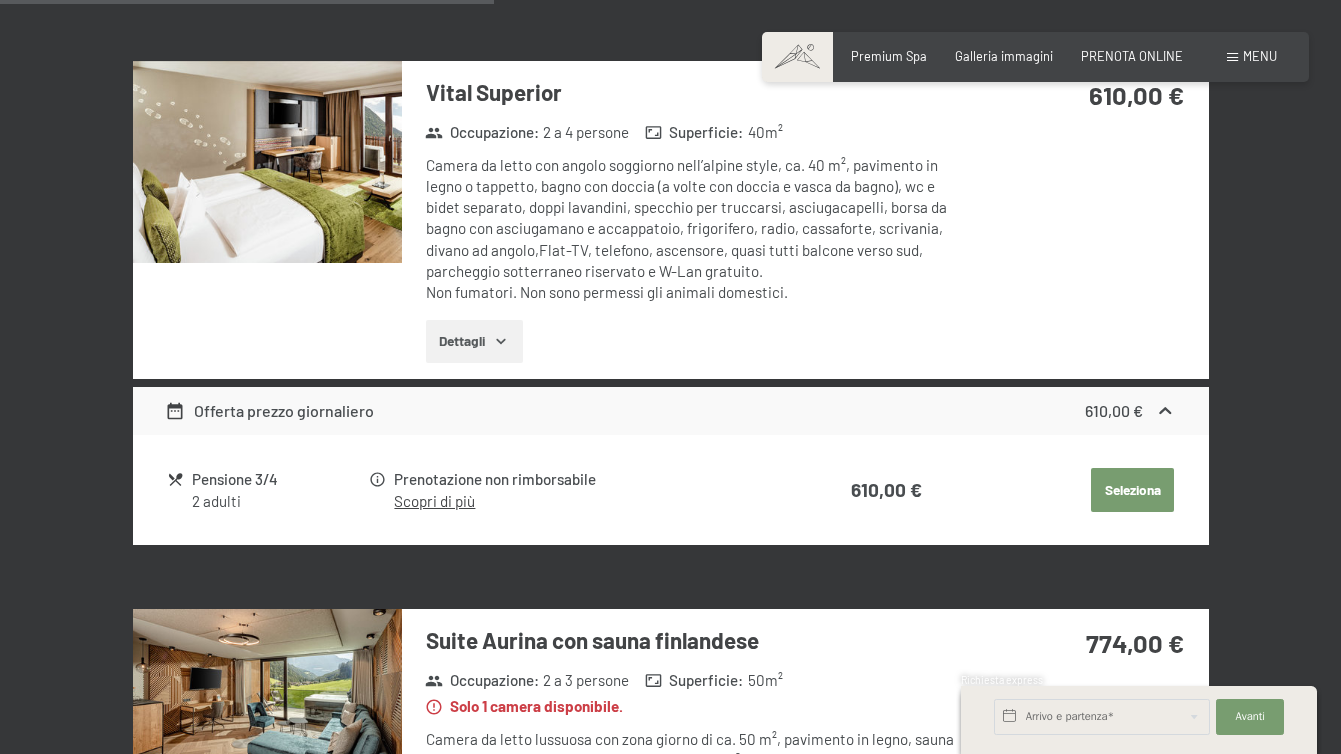 click on "Scopri di più" at bounding box center (434, -47) 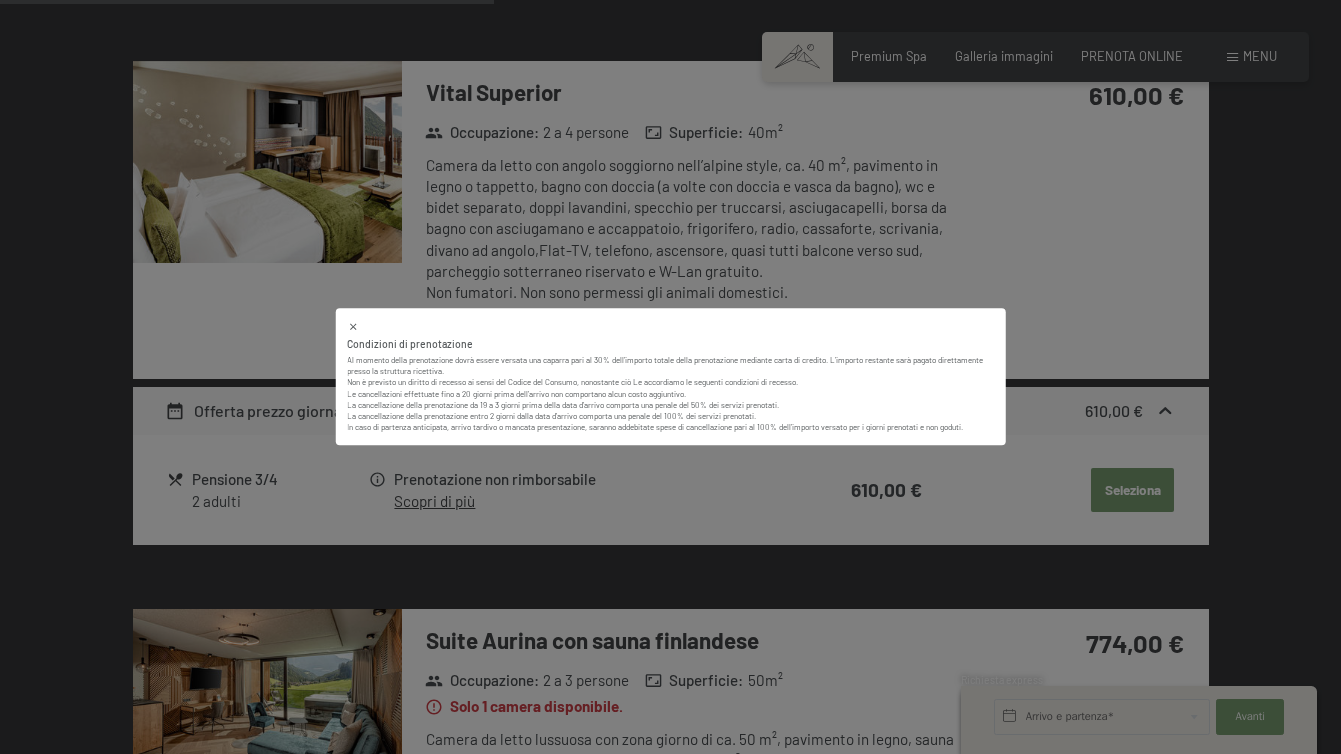 click on "Condizioni di prenotazione Al momento della prenotazione dovrà essere versata una caparra pari al 30% dell’importo totale della prenotazione mediante carta di credito. L’importo restante sarà pagato direttamente presso la struttura ricettiva. Non è previsto un diritto di recesso ai sensi del Codice del Consumo, nonostante ciò Le accordiamo le seguenti condizioni di recesso. Le cancellazioni effettuate fino a 20 giorni prima dell’arrivo non comportano alcun costo aggiuntivo. La cancellazione della prenotazione da 19 a 3 giorni prima della data d'arrivo comporta una penale del 50% dei servizi prenotati. La cancellazione della prenotazione entro 2 giorni dalla data d'arrivo comporta una penale del 100% dei servizi prenotati. In caso di partenza anticipata, arrivo tardivo o mancata presentazione, saranno addebitate spese di cancellazione pari al 100% dell'importo versato per i giorni prenotati e non goduti." at bounding box center (670, 376) 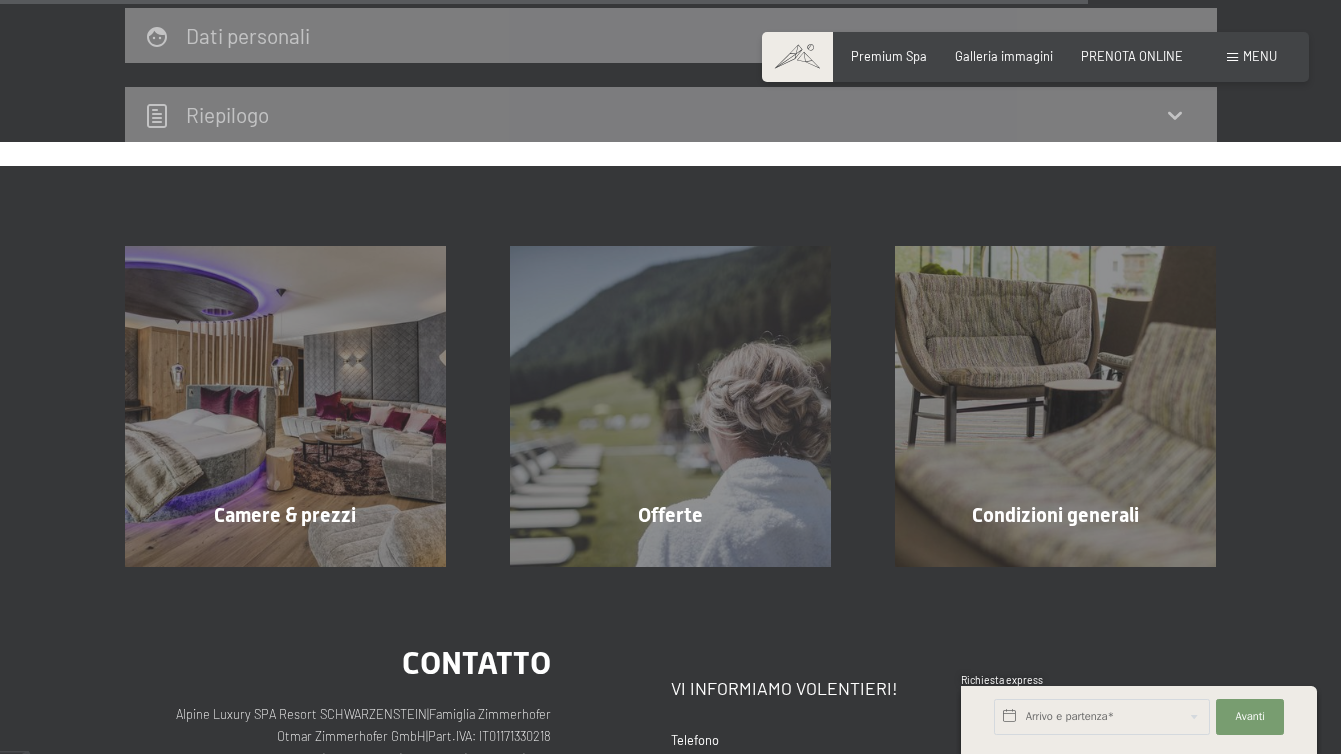 scroll, scrollTop: 2452, scrollLeft: 0, axis: vertical 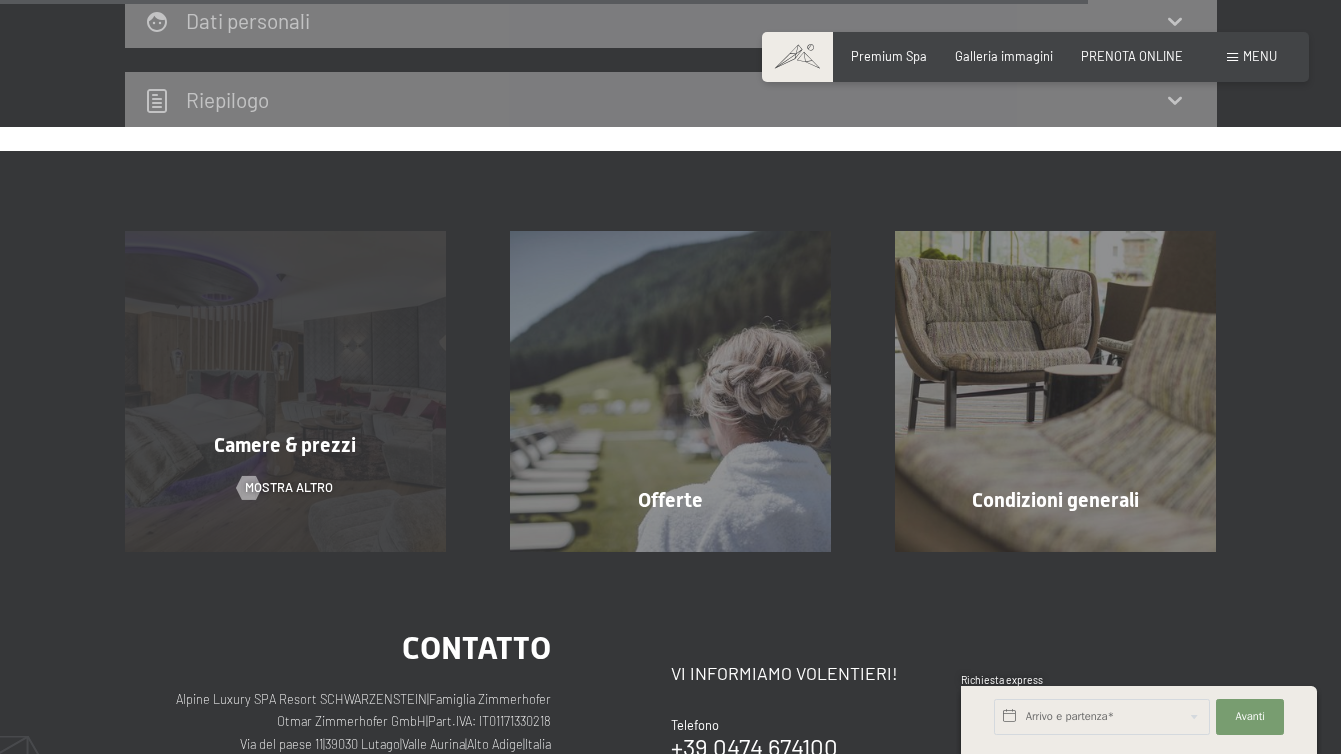 click on "Camere & prezzi           mostra altro" at bounding box center (285, 391) 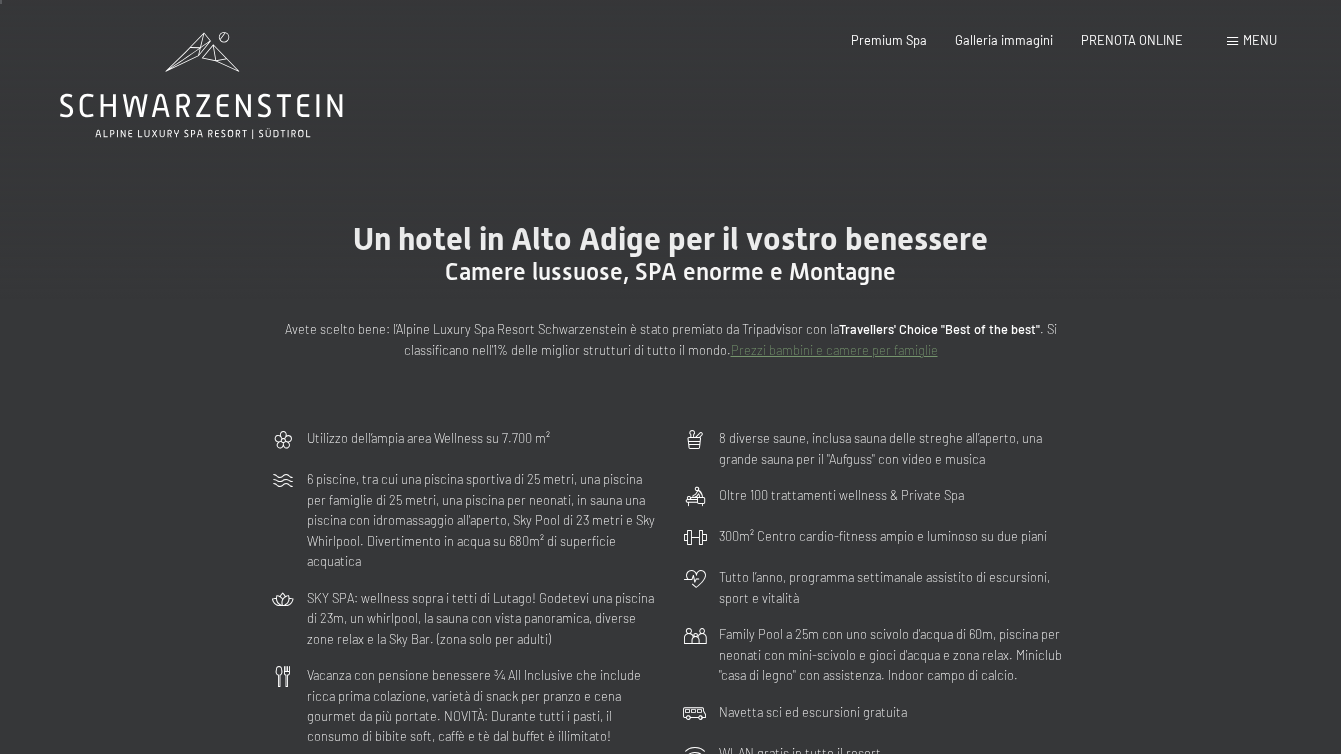 scroll, scrollTop: 10, scrollLeft: 0, axis: vertical 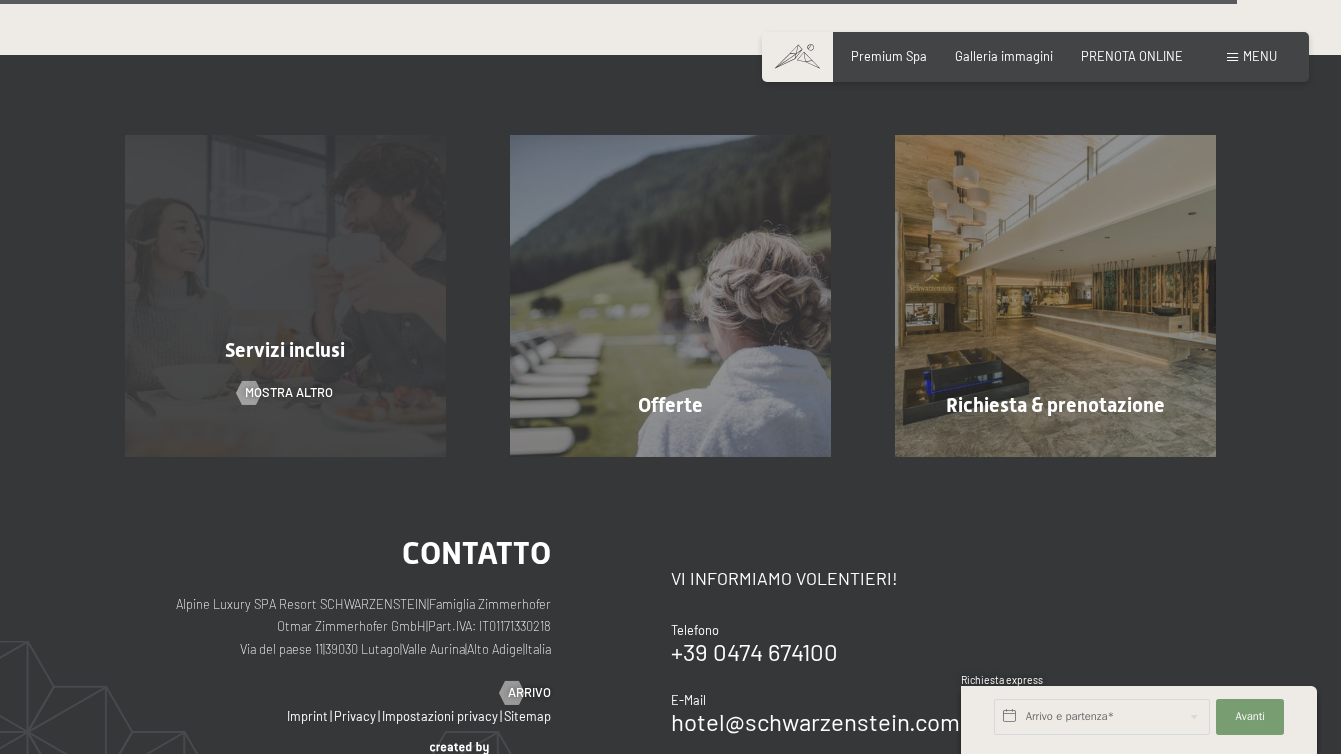click on "Servizi inclusi" at bounding box center [285, 350] 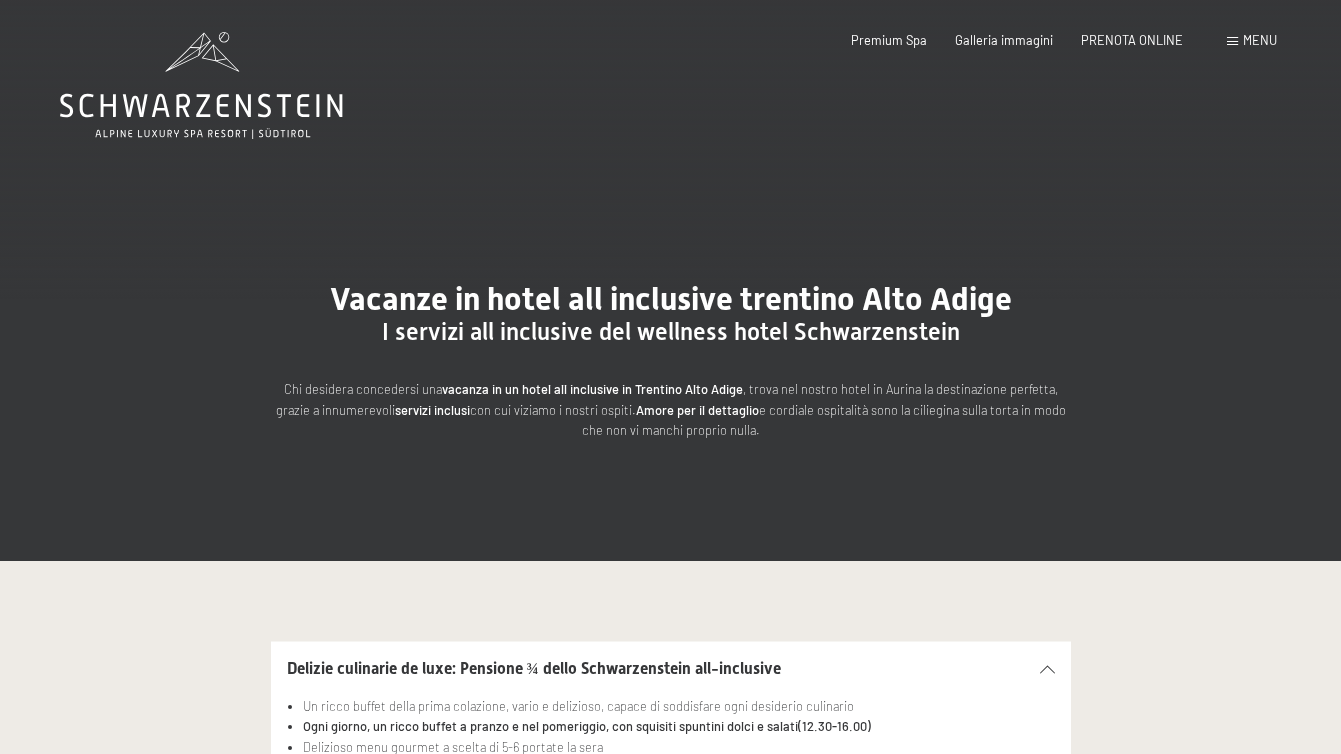 scroll, scrollTop: 238, scrollLeft: 0, axis: vertical 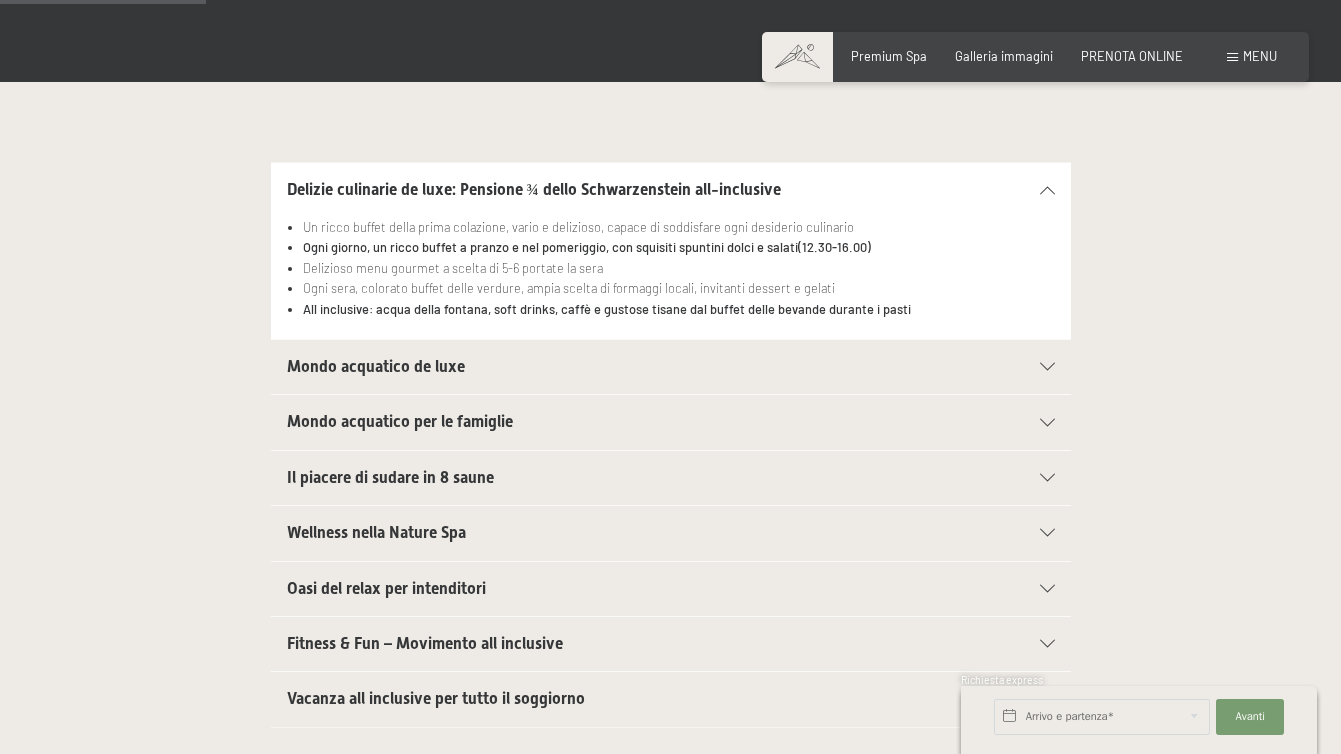 click on "Mondo acquatico de luxe" at bounding box center (632, 367) 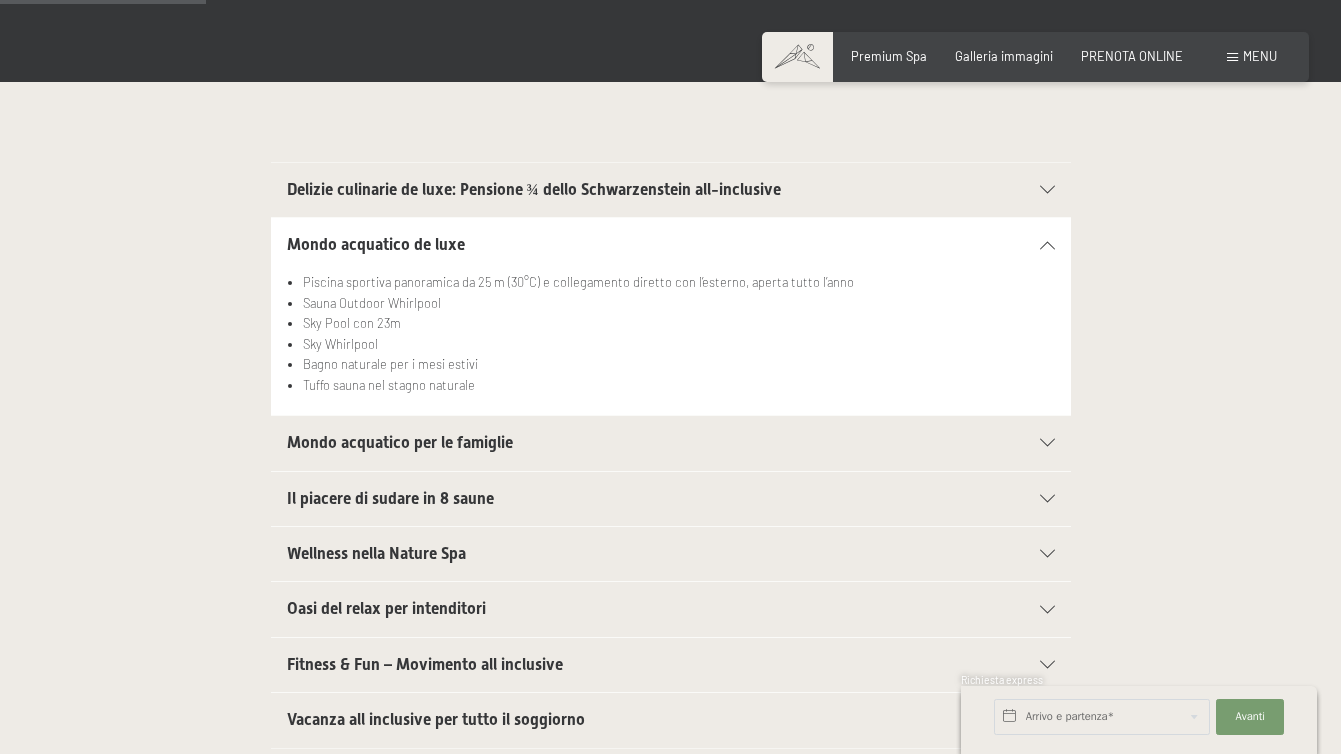click on "Delizie culinarie de luxe: Pensione ¾ dello Schwarzenstein all-inclusive" at bounding box center (534, 189) 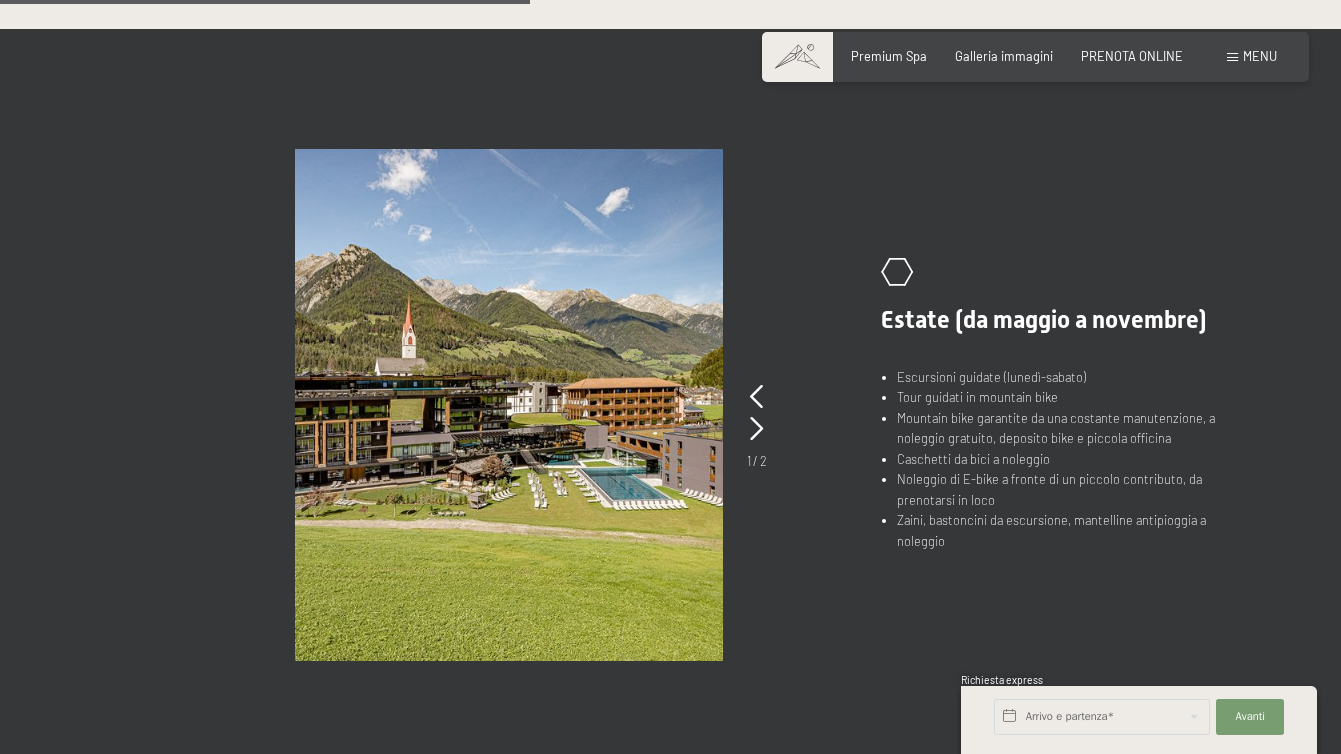 scroll, scrollTop: 1254, scrollLeft: 0, axis: vertical 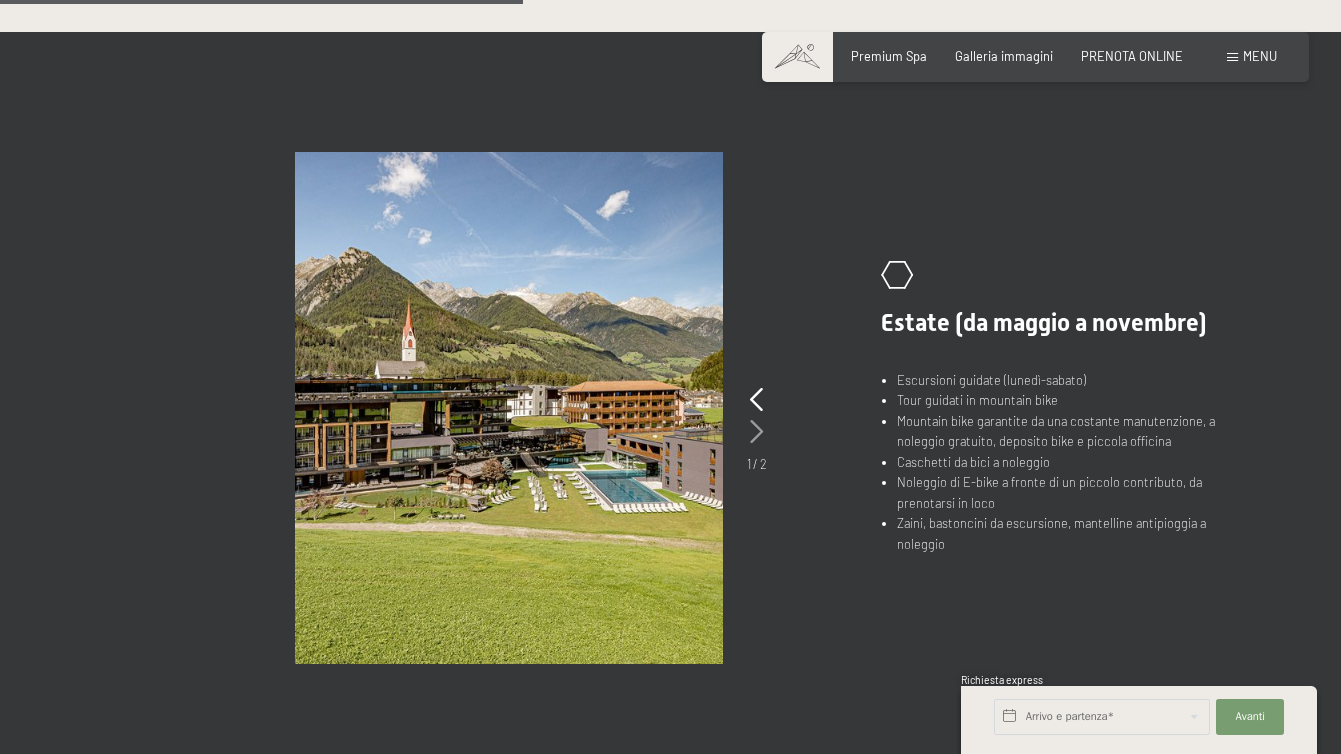 click at bounding box center (756, 432) 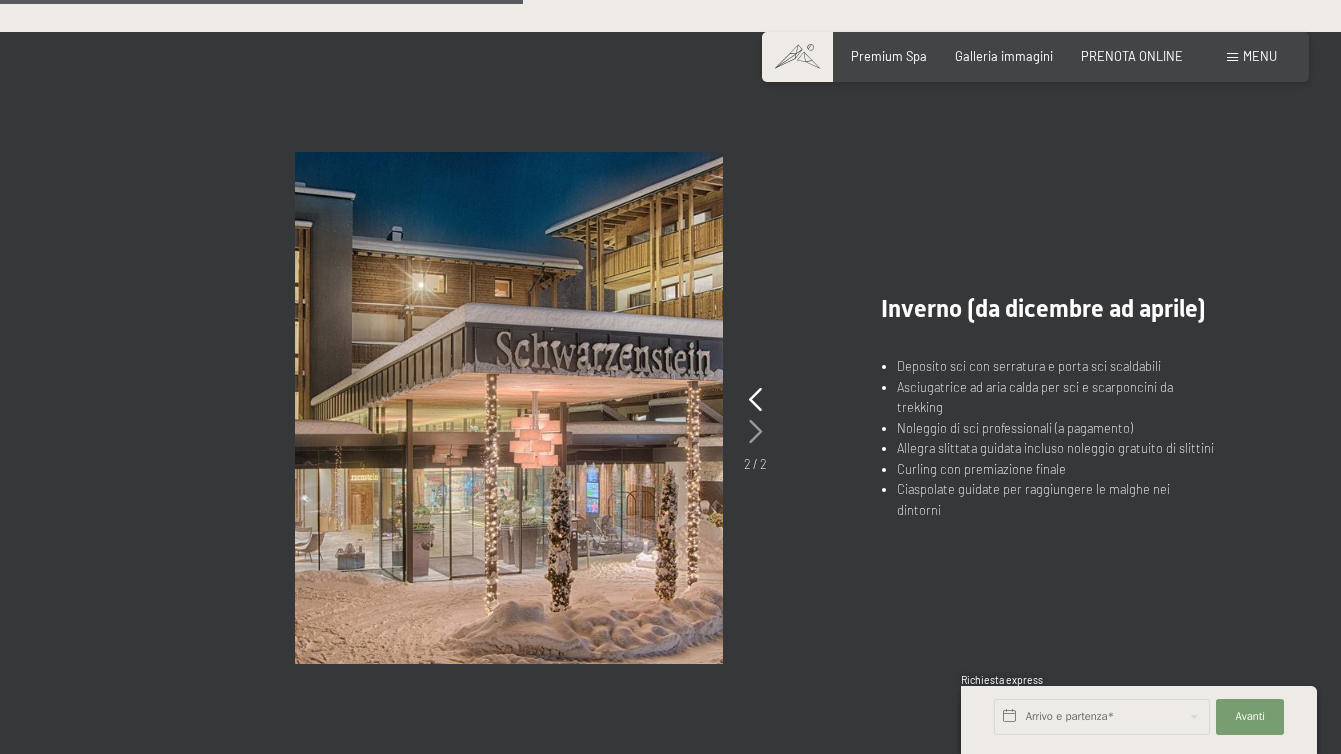 click on "2   /   2" at bounding box center [755, 429] 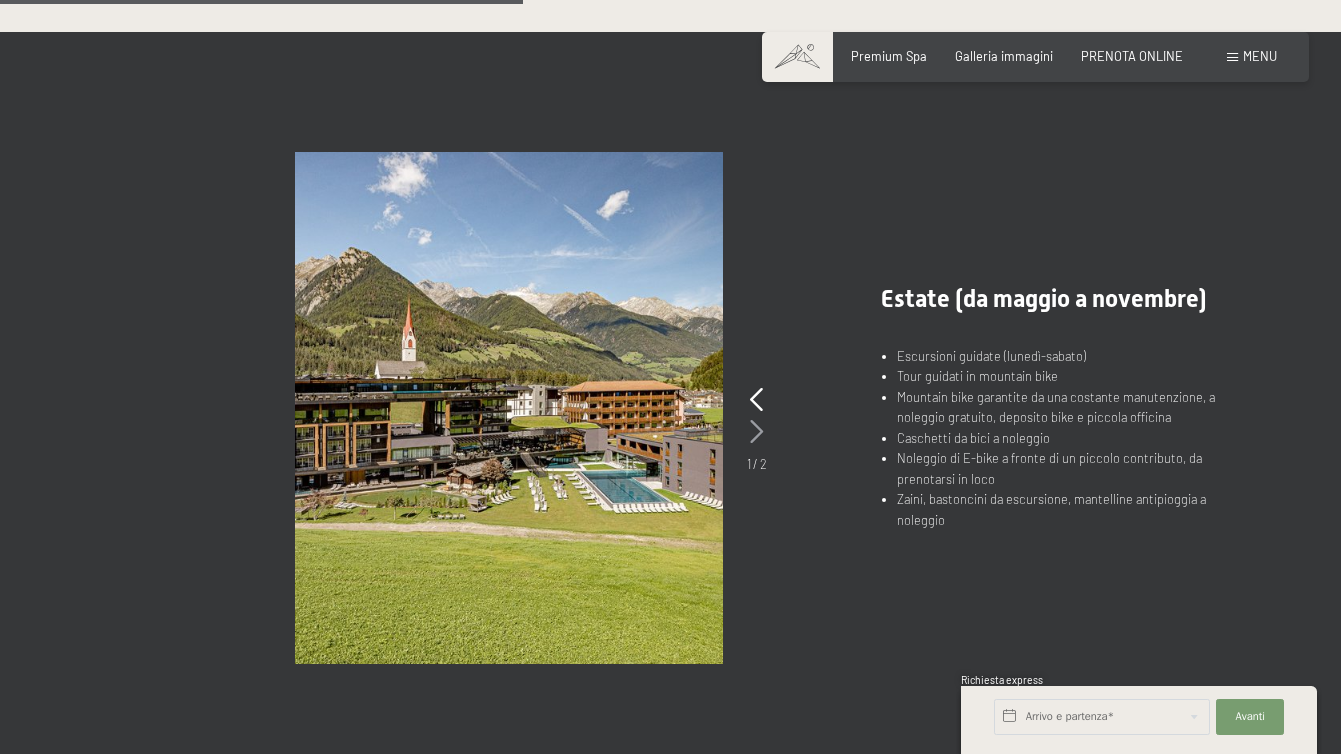 click at bounding box center (756, 432) 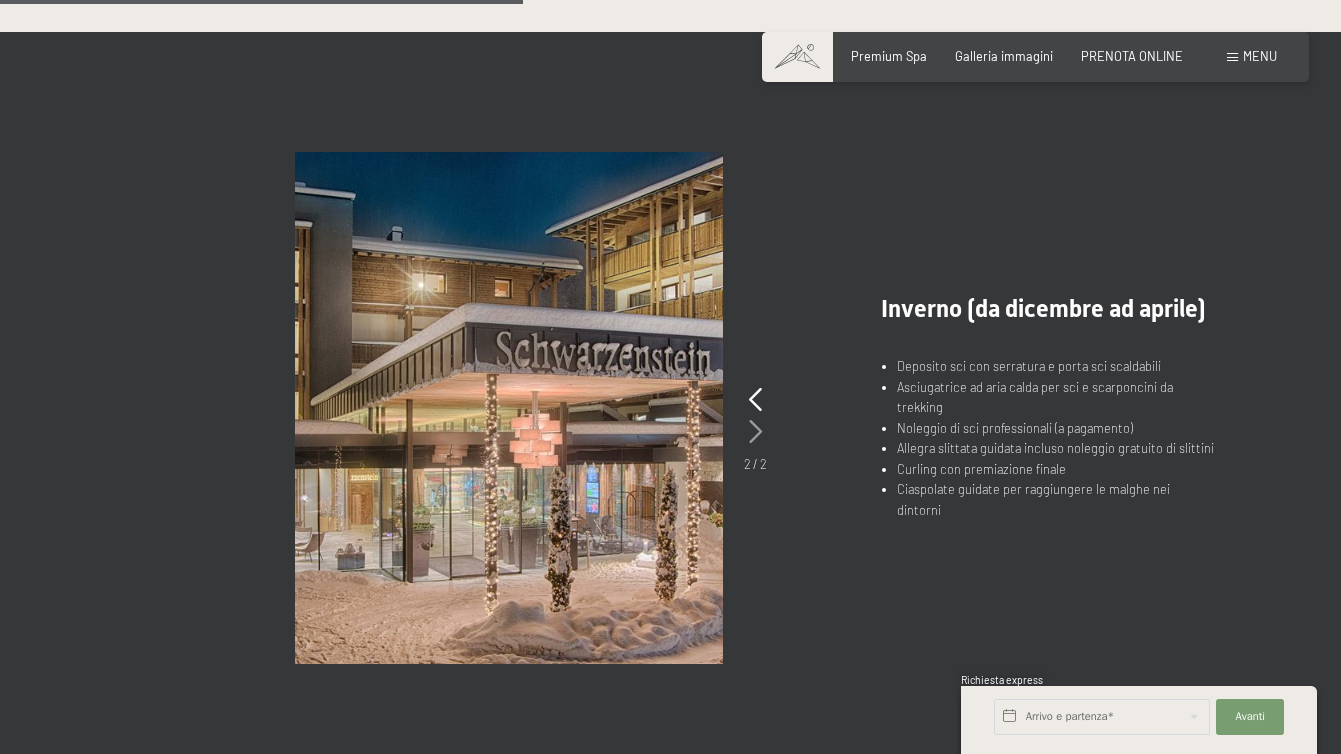click at bounding box center [755, 432] 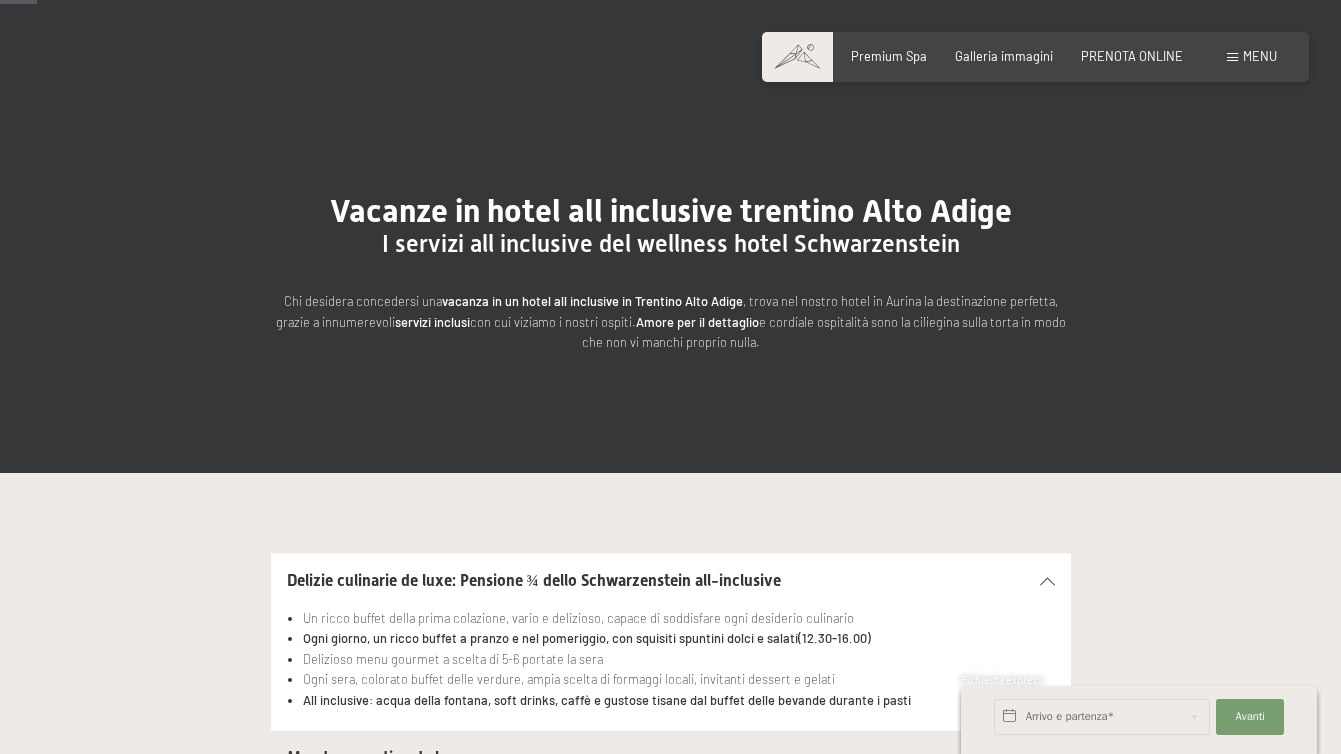 scroll, scrollTop: 0, scrollLeft: 0, axis: both 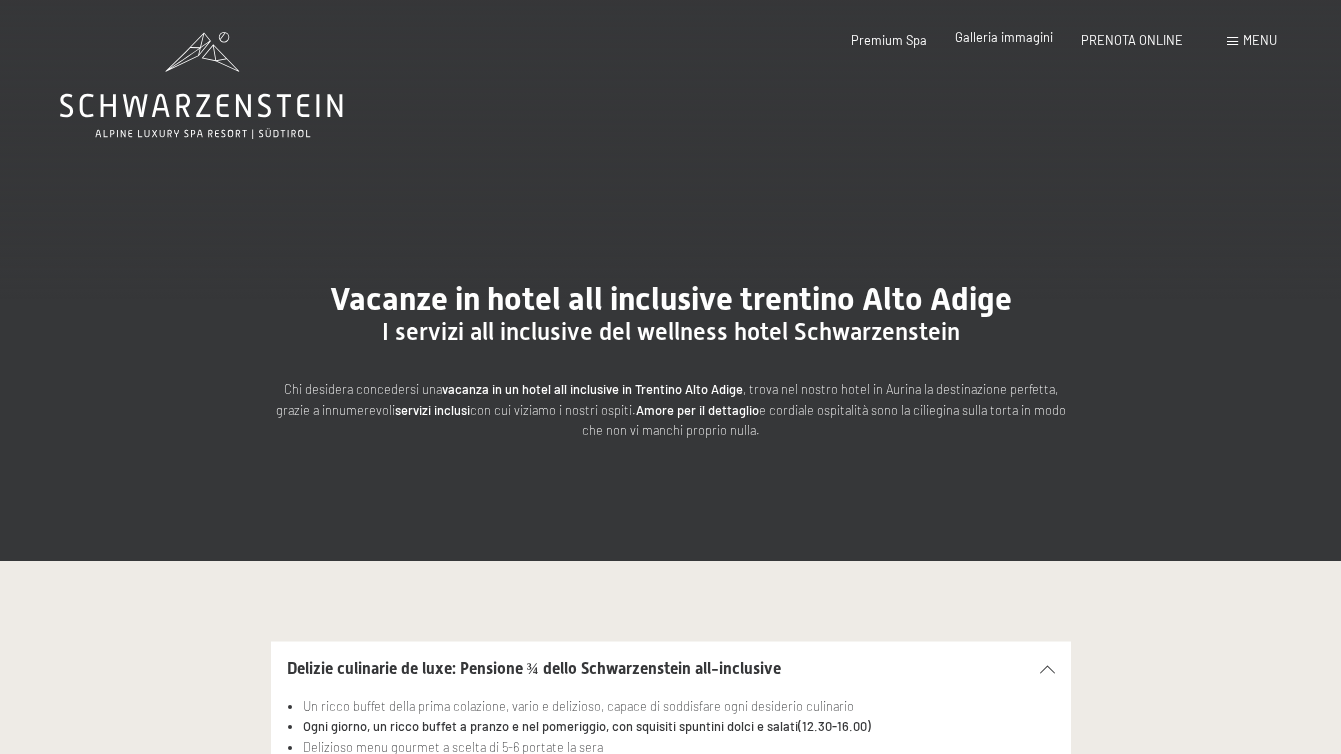 click on "Galleria immagini" at bounding box center [1004, 37] 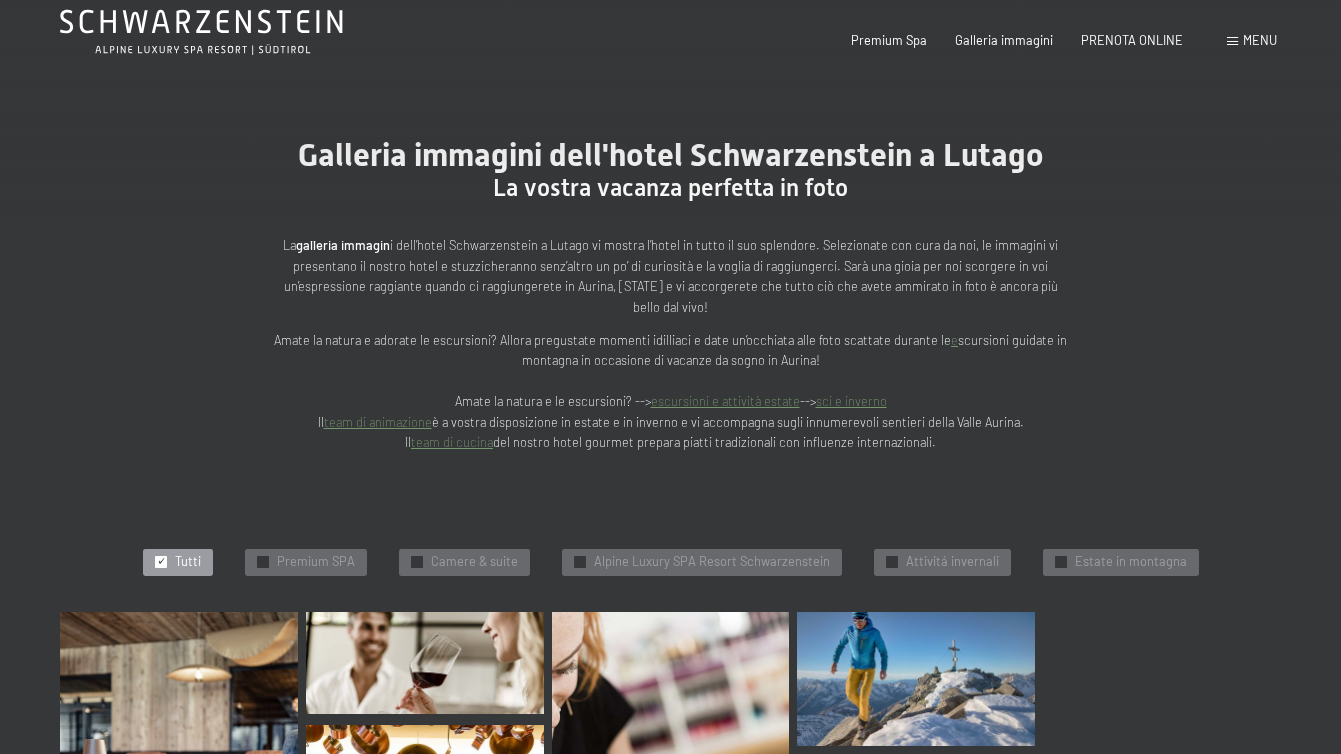 scroll, scrollTop: 0, scrollLeft: 0, axis: both 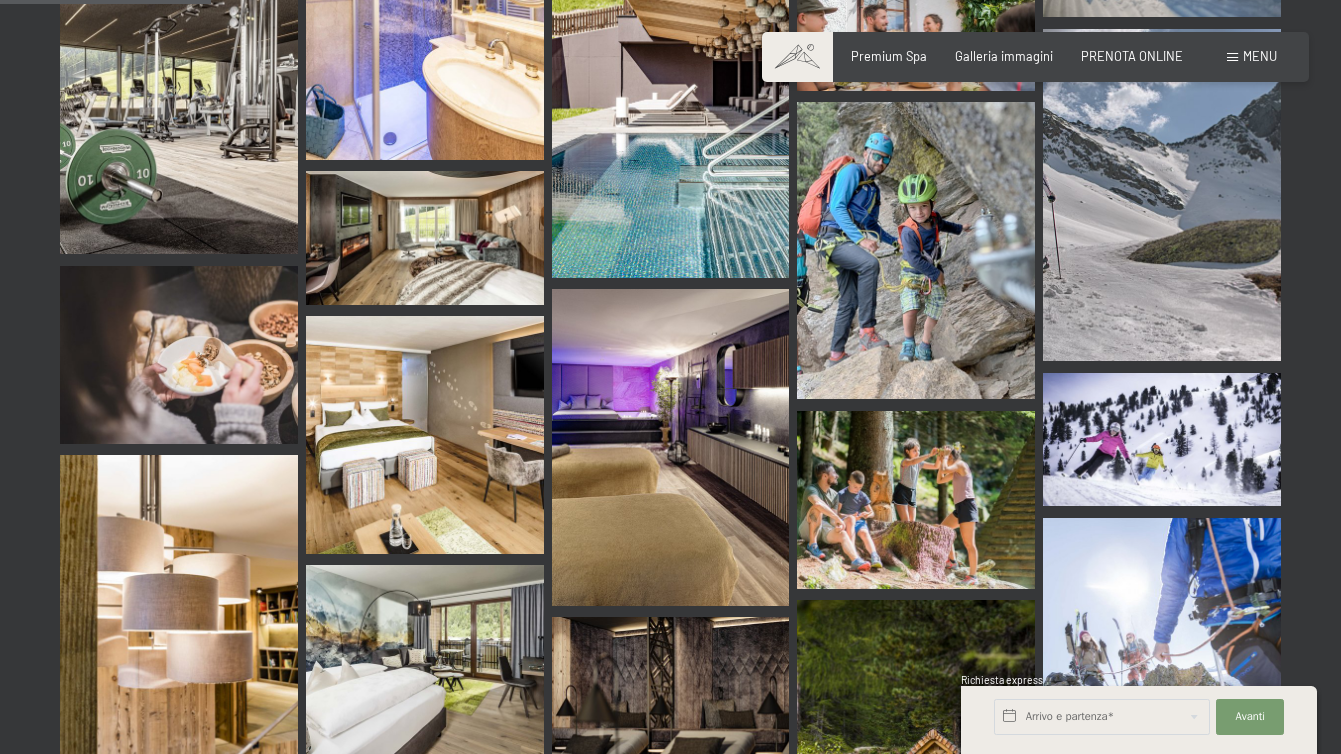 click on "Menu" at bounding box center [1260, 56] 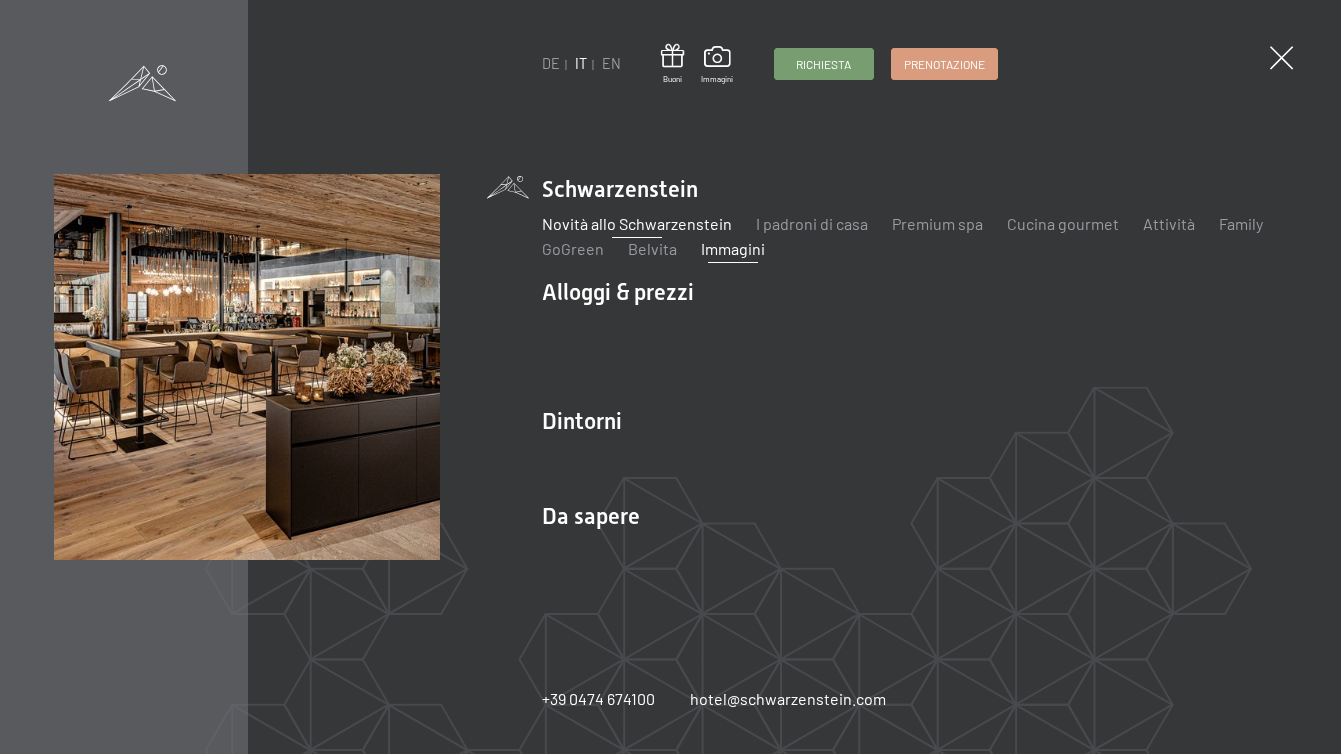 click on "Novità allo Schwarzenstein" at bounding box center (637, 223) 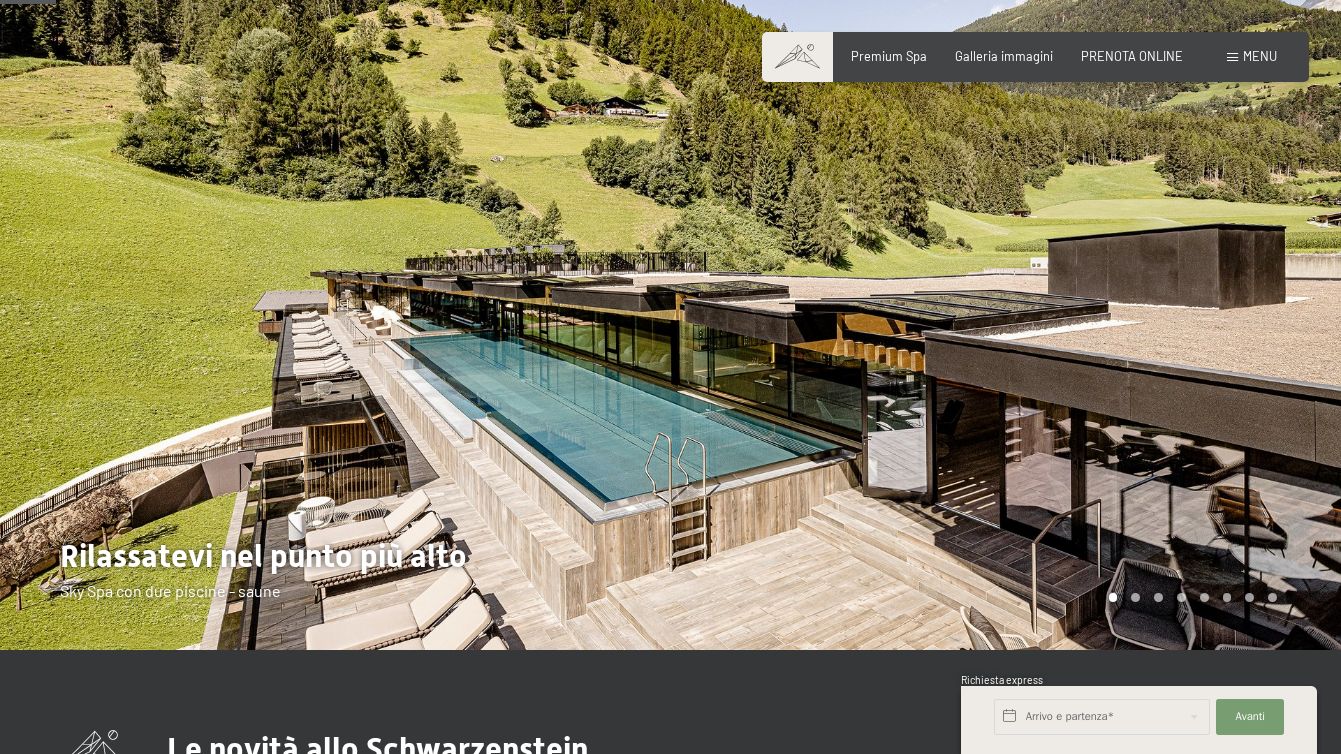 scroll, scrollTop: 265, scrollLeft: 0, axis: vertical 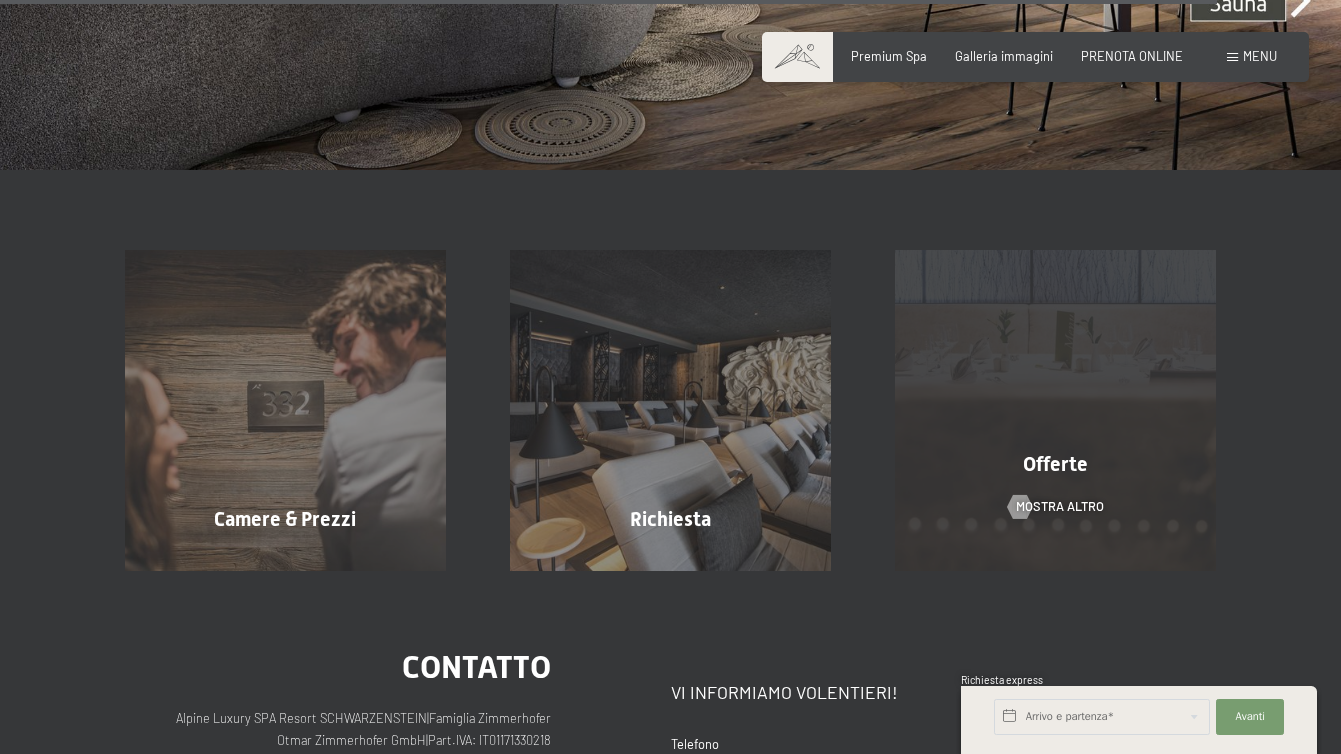 click on "Offerte           mostra altro" at bounding box center (1055, 410) 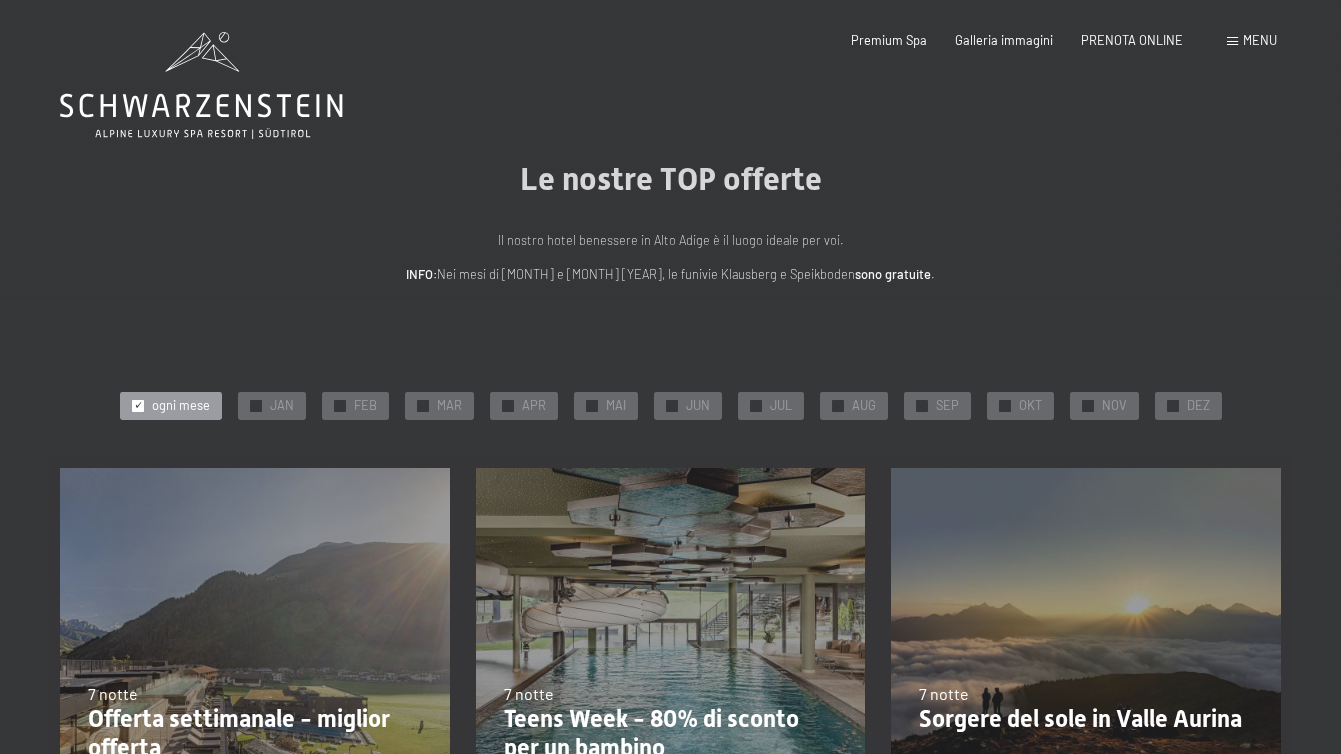 scroll, scrollTop: 0, scrollLeft: 0, axis: both 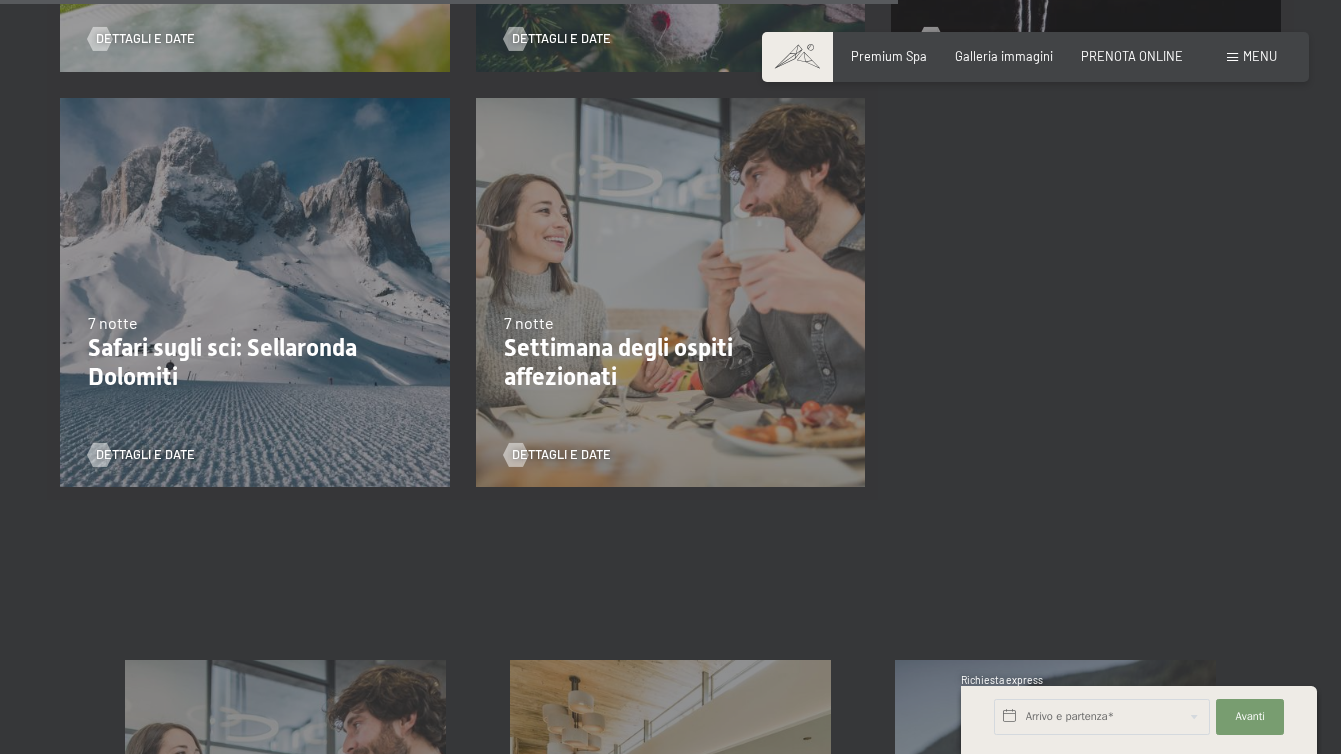 click on "28/2/2026-8/3/2026          7 notte         Settimana degli ospiti affezionati                 Dettagli e Date" at bounding box center [671, 293] 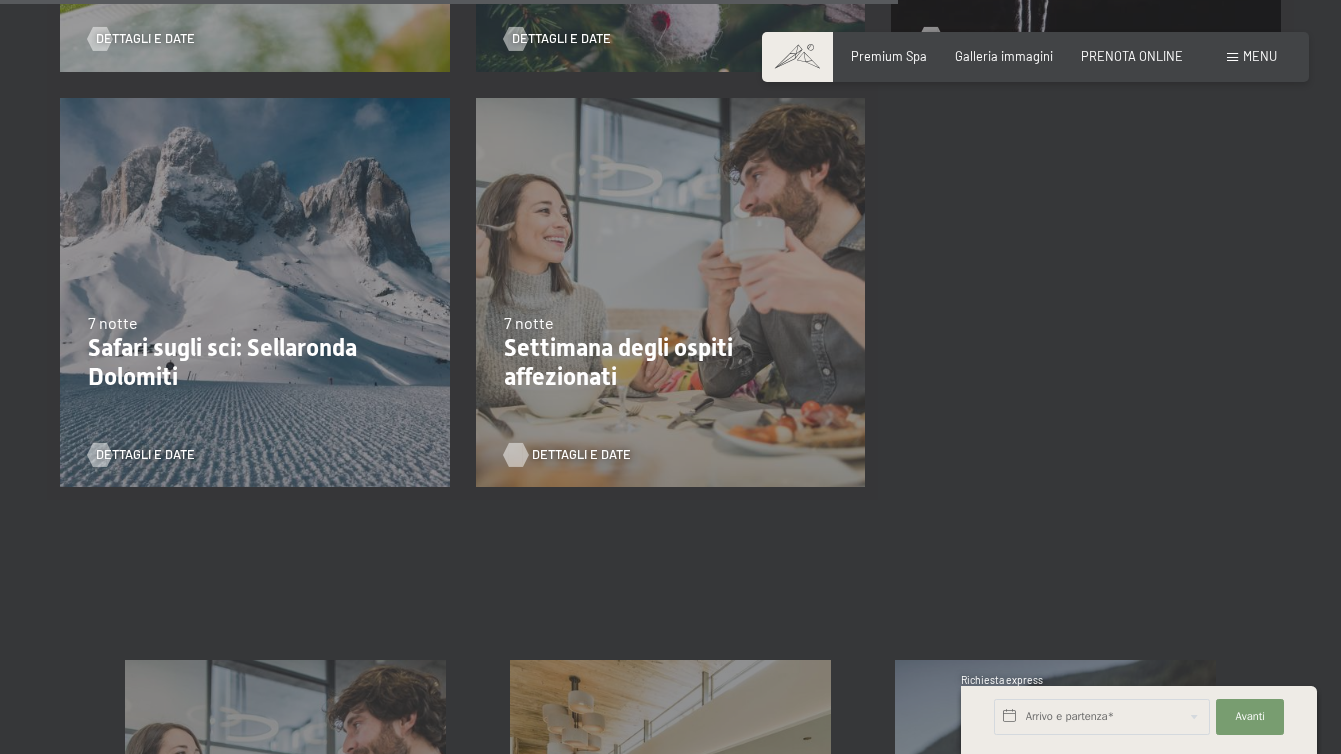 click on "Dettagli e Date" at bounding box center (581, 455) 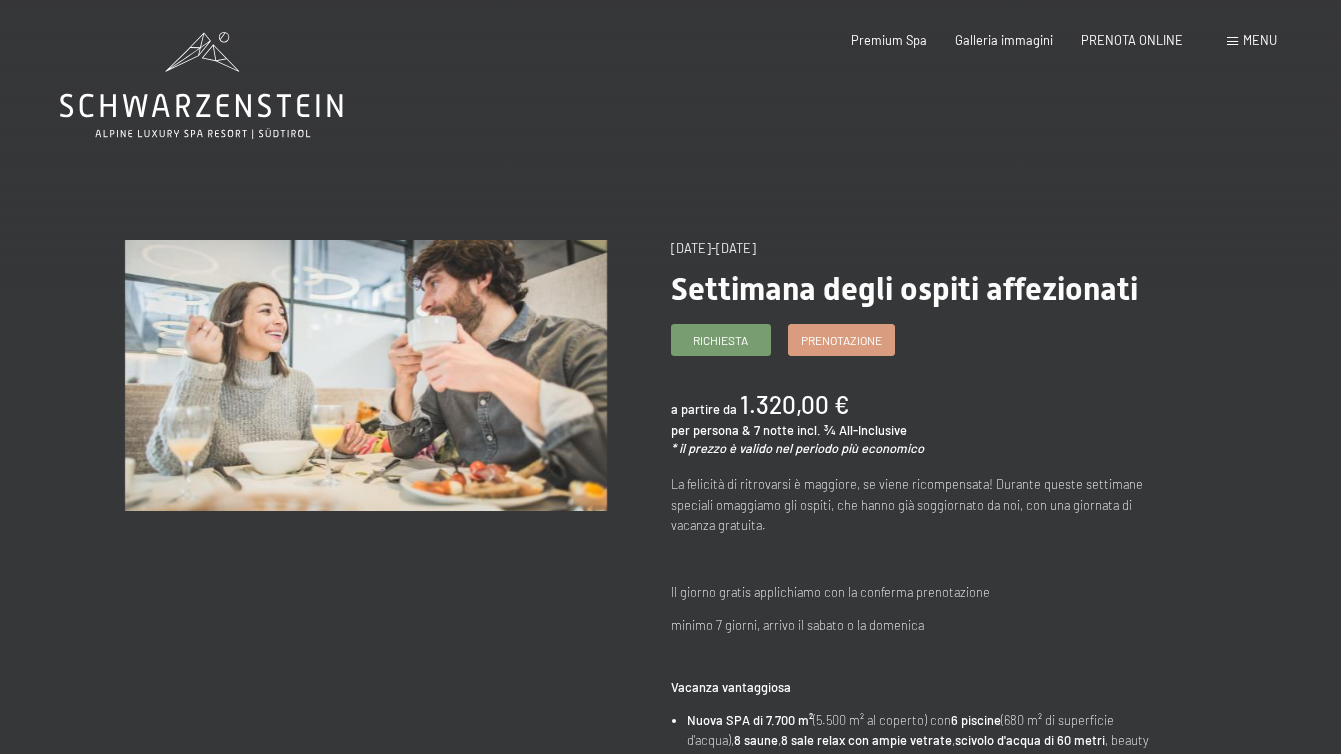 scroll, scrollTop: 0, scrollLeft: 0, axis: both 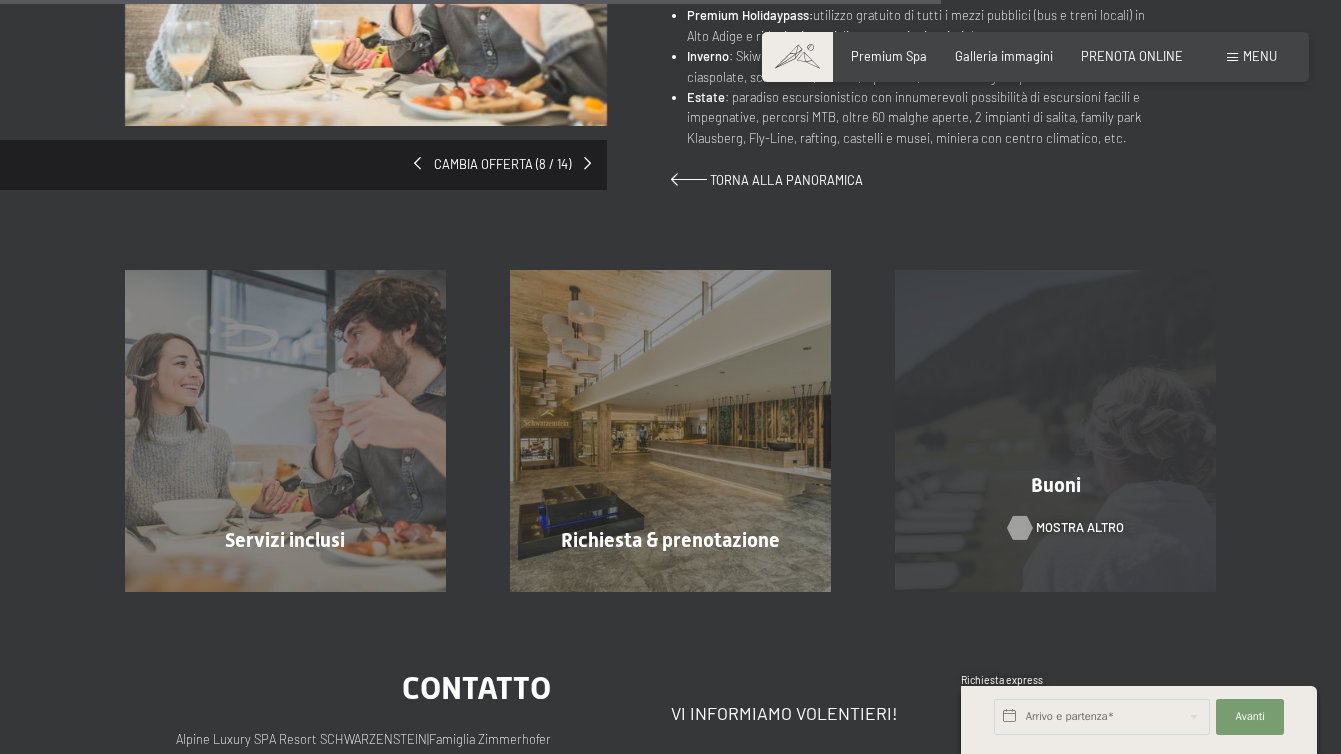 click on "mostra altro" at bounding box center [1080, 528] 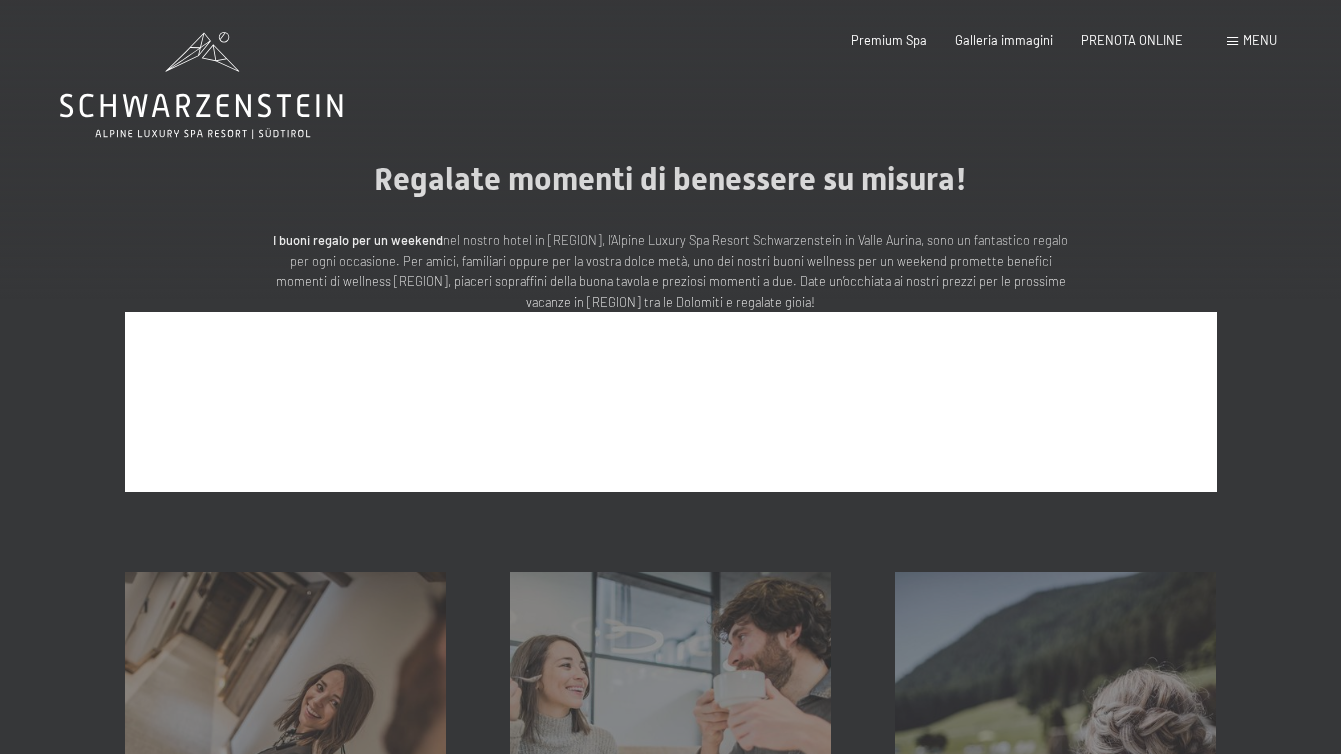 scroll, scrollTop: 51, scrollLeft: 0, axis: vertical 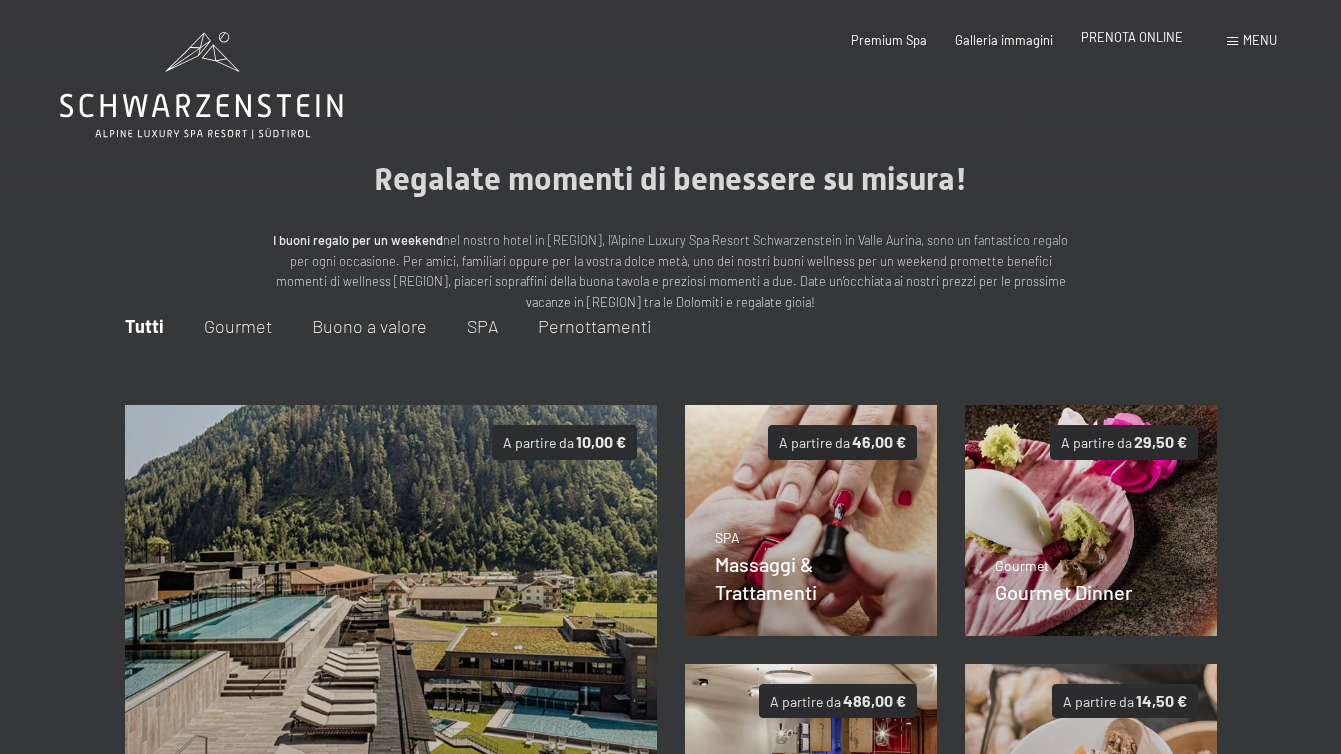 click on "PRENOTA ONLINE" at bounding box center [1132, 37] 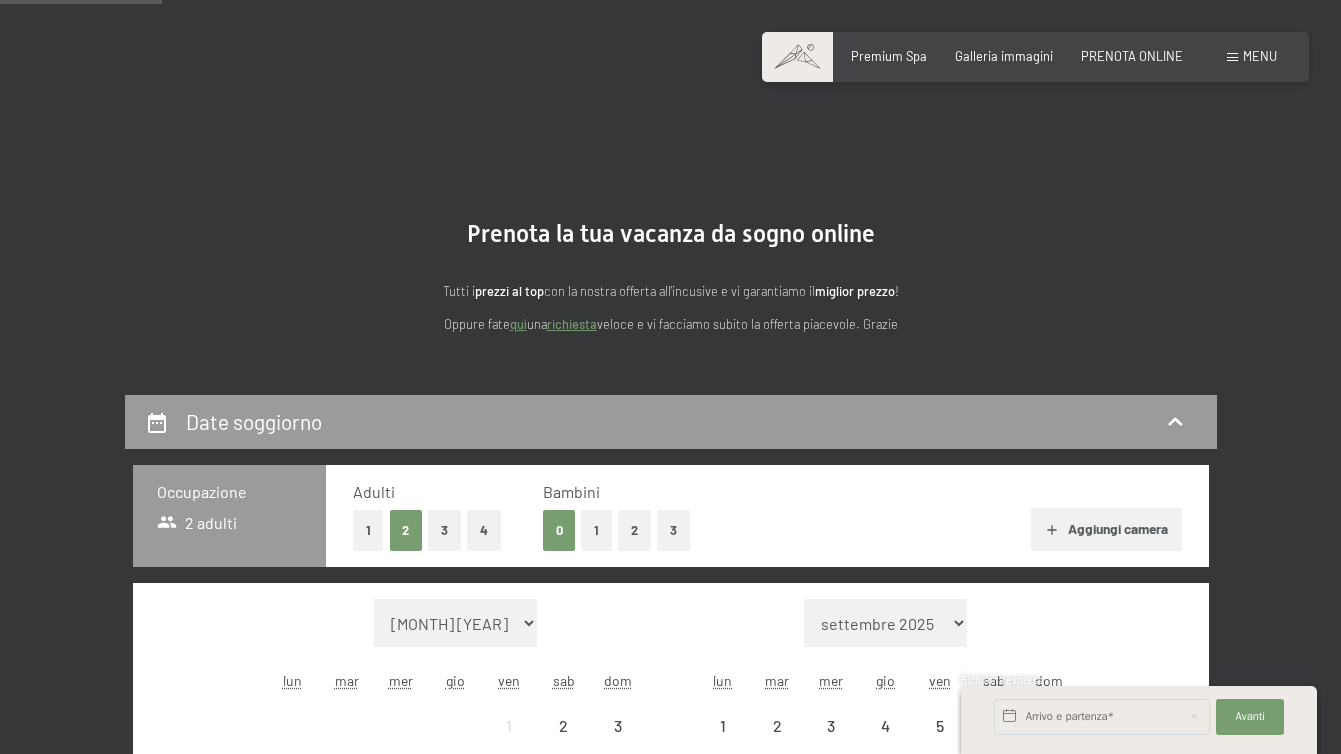 scroll, scrollTop: 375, scrollLeft: 0, axis: vertical 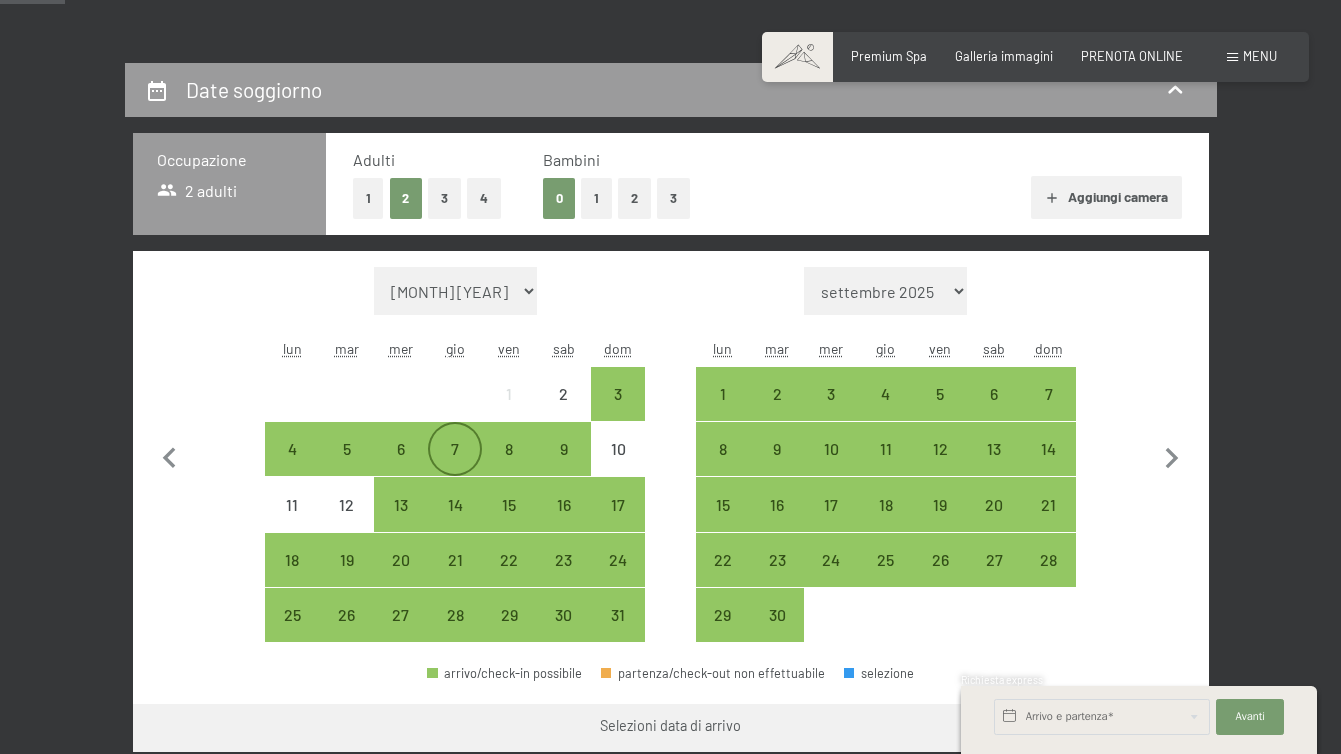 click on "7" at bounding box center [455, 466] 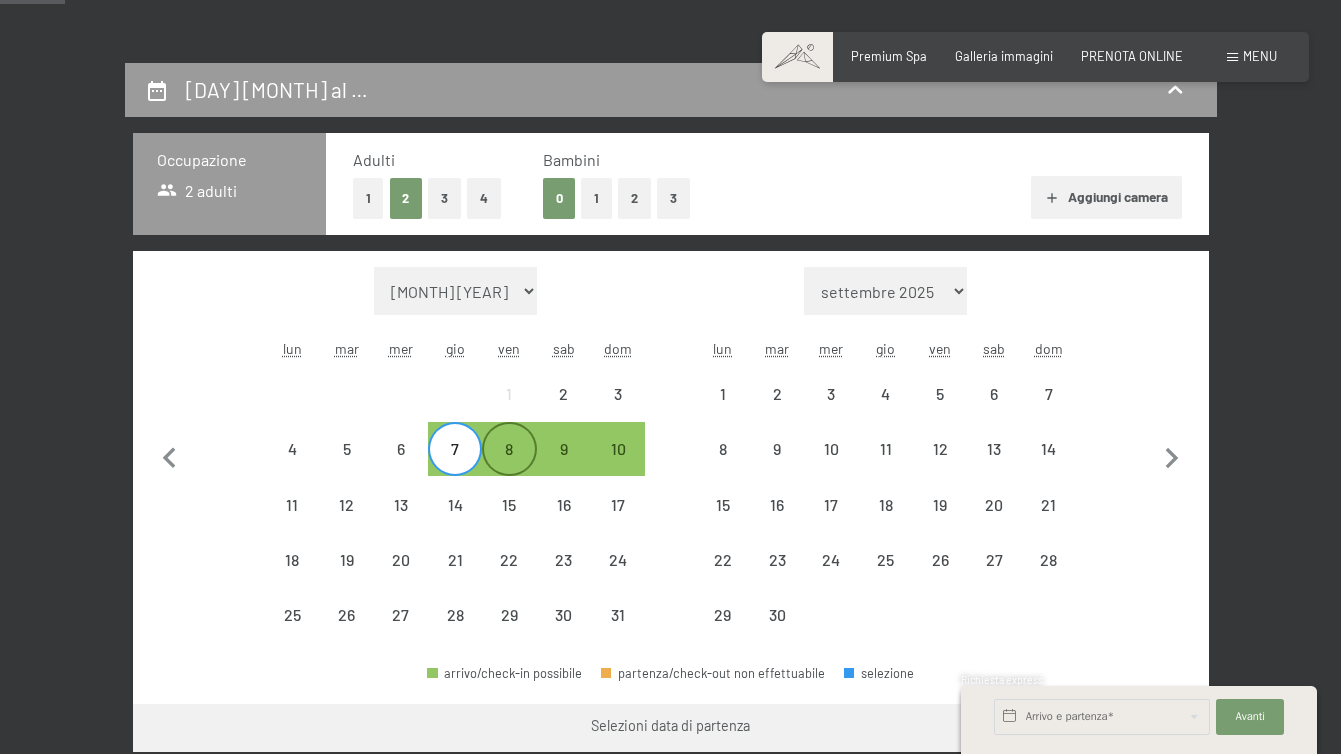 click on "8" at bounding box center [509, 466] 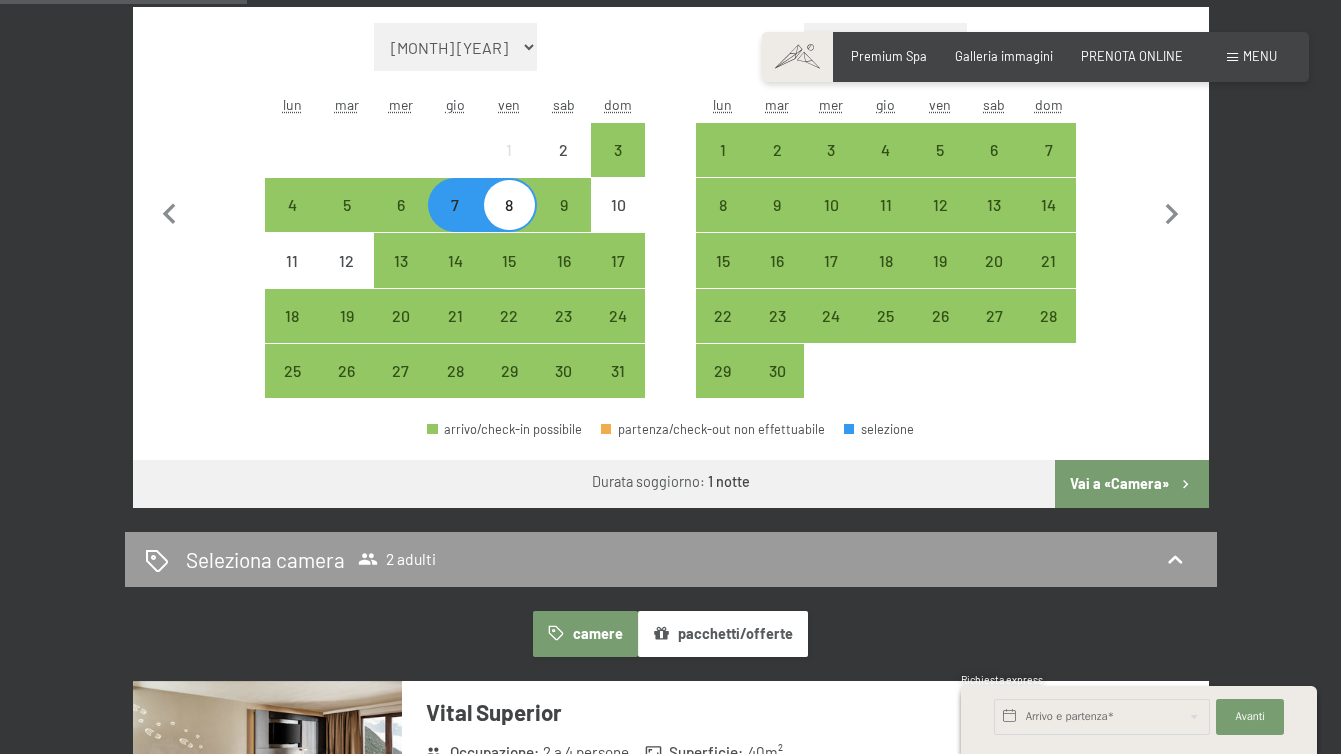 click on "Vai a «Camera»" at bounding box center (1131, 484) 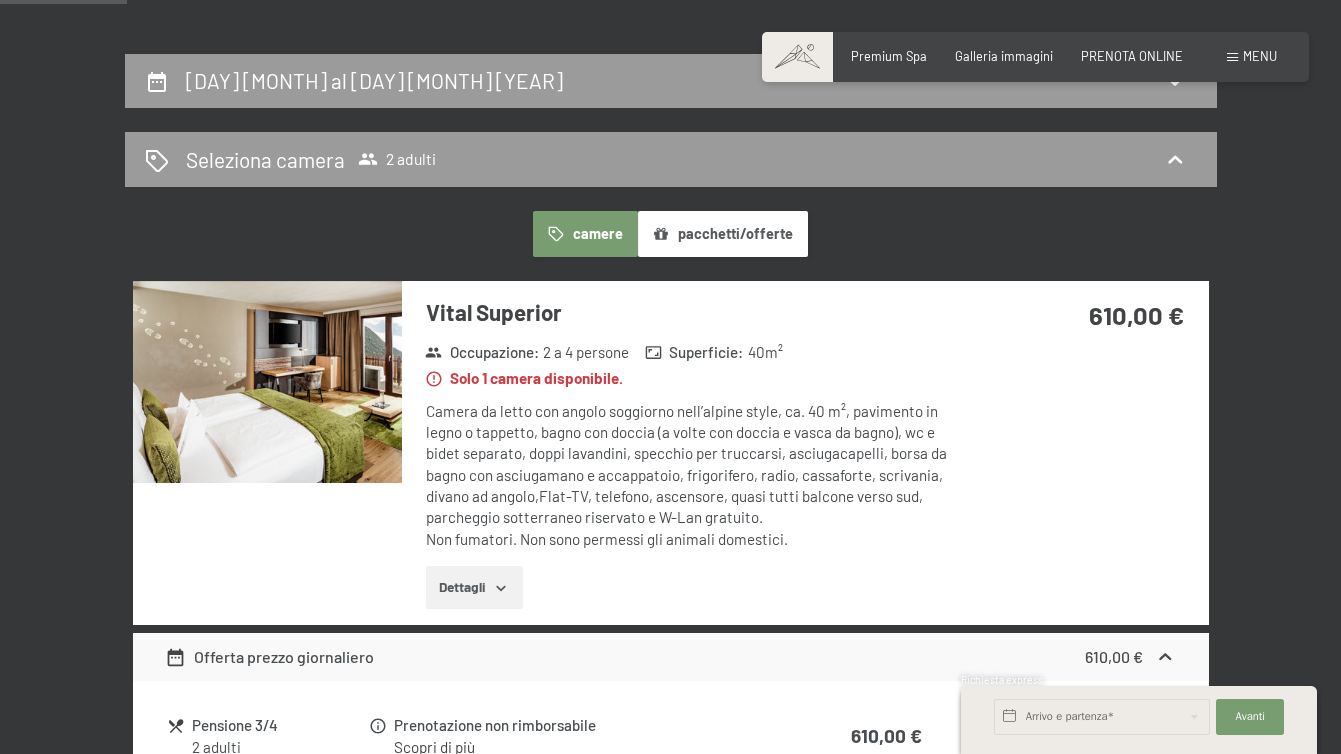 scroll, scrollTop: 0, scrollLeft: 0, axis: both 